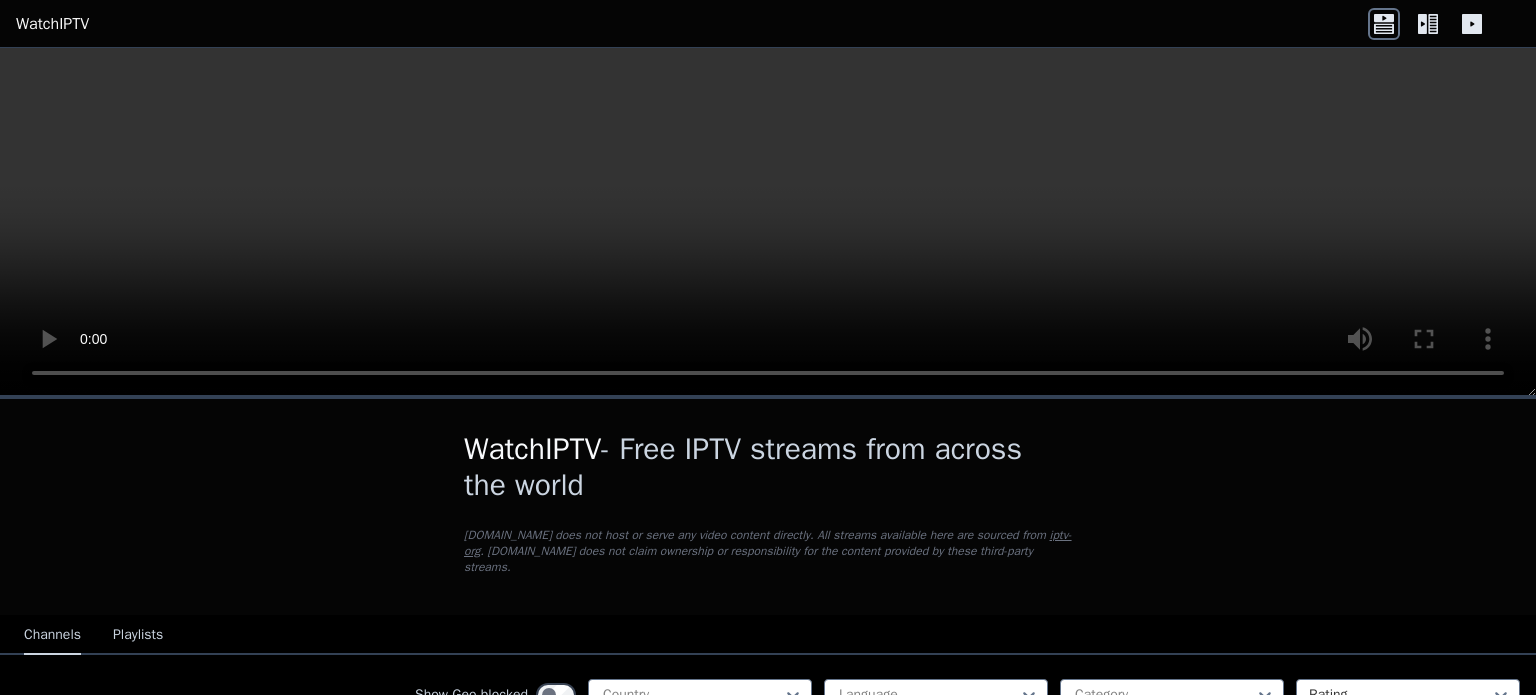 scroll, scrollTop: 0, scrollLeft: 0, axis: both 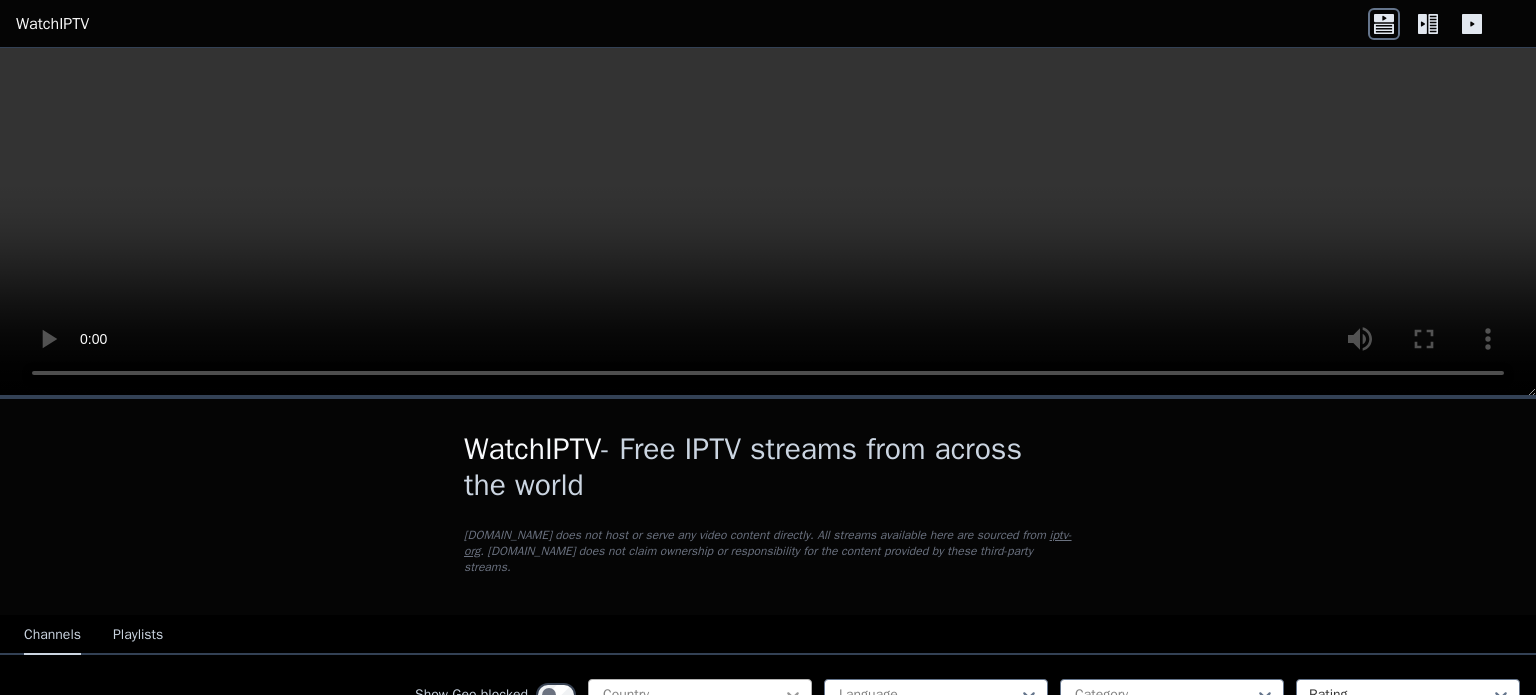 click 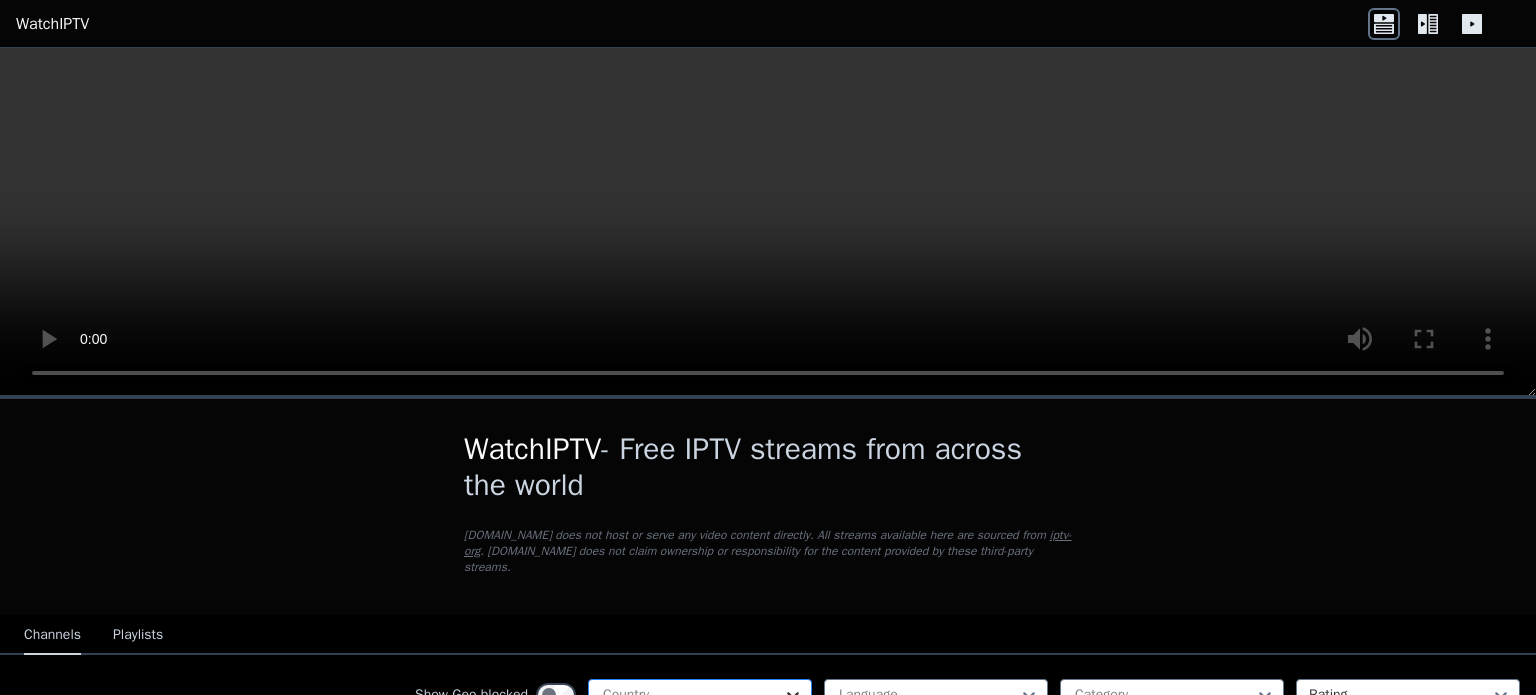 type on "*" 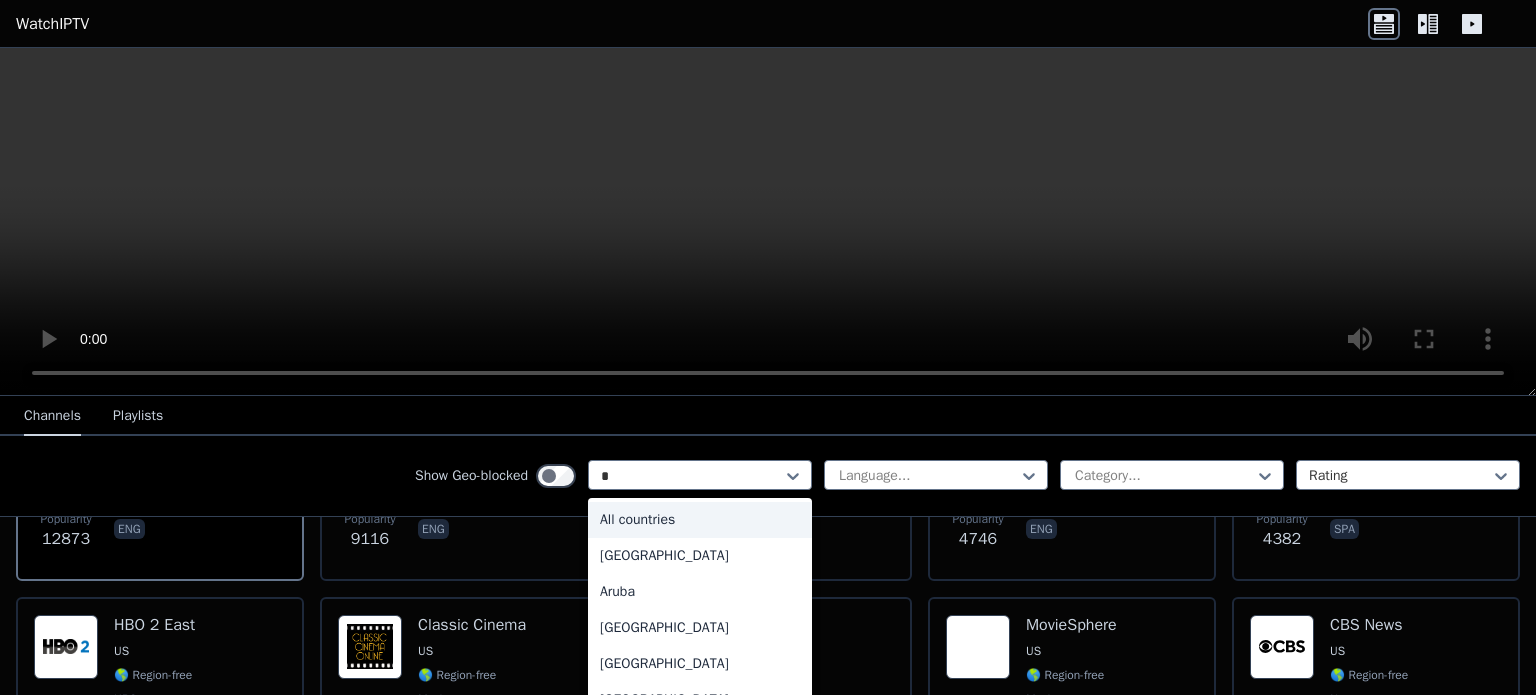 scroll, scrollTop: 400, scrollLeft: 0, axis: vertical 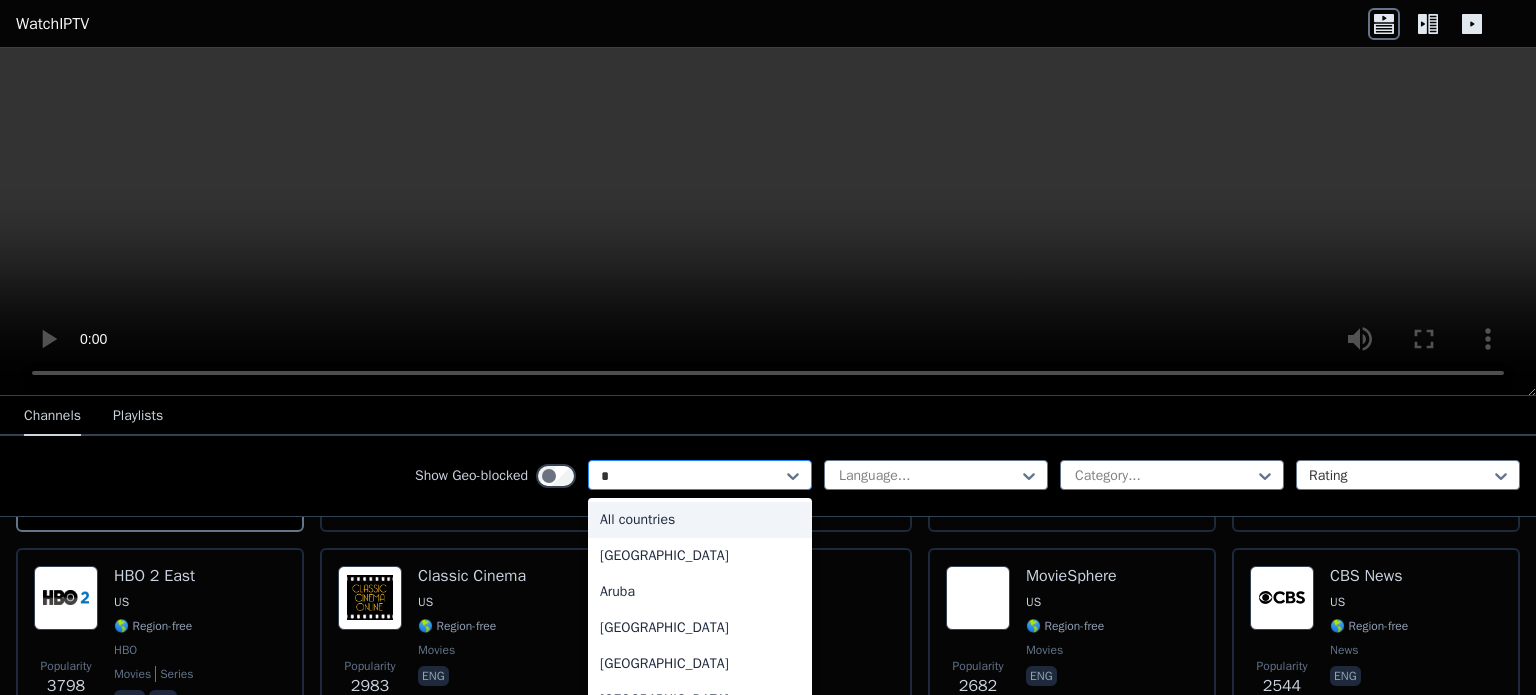 type 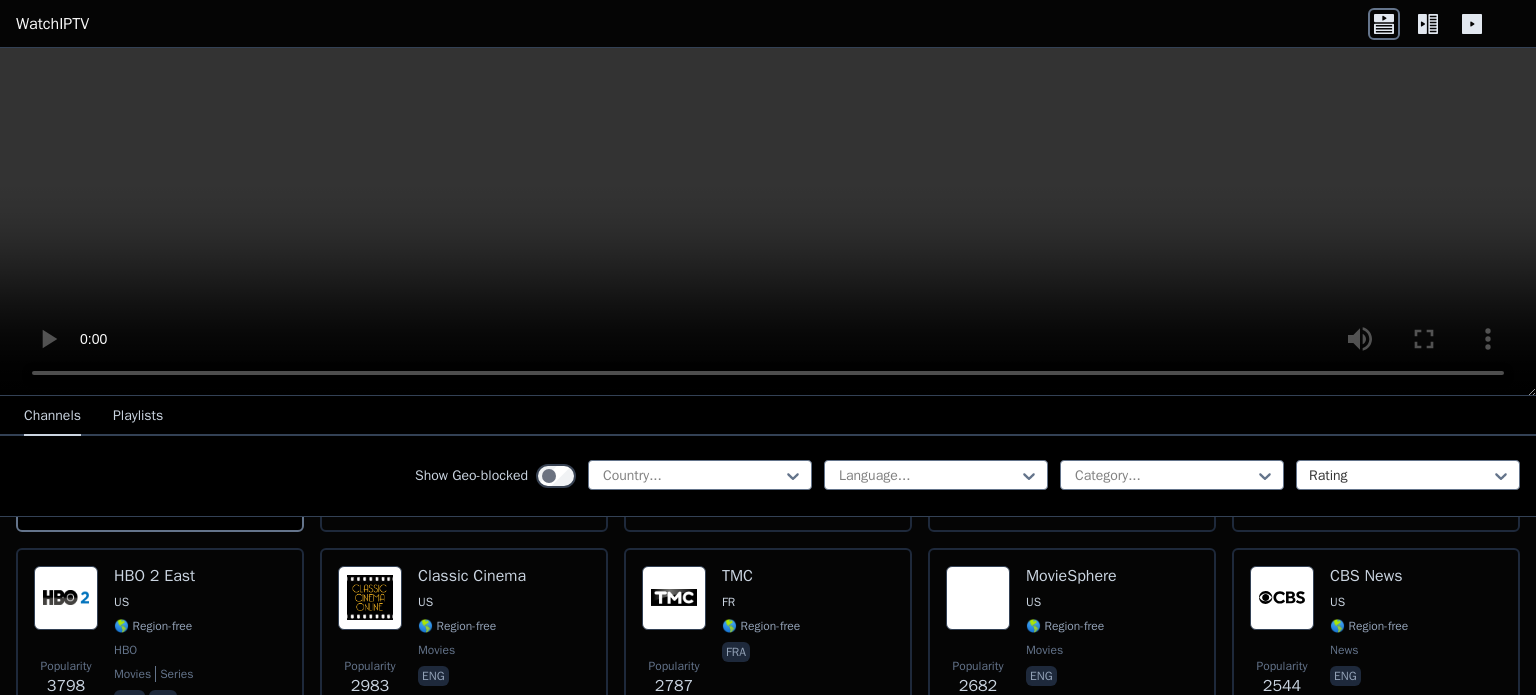 click on "Show Geo-blocked Country... Language... Category... Rating" at bounding box center [768, 476] 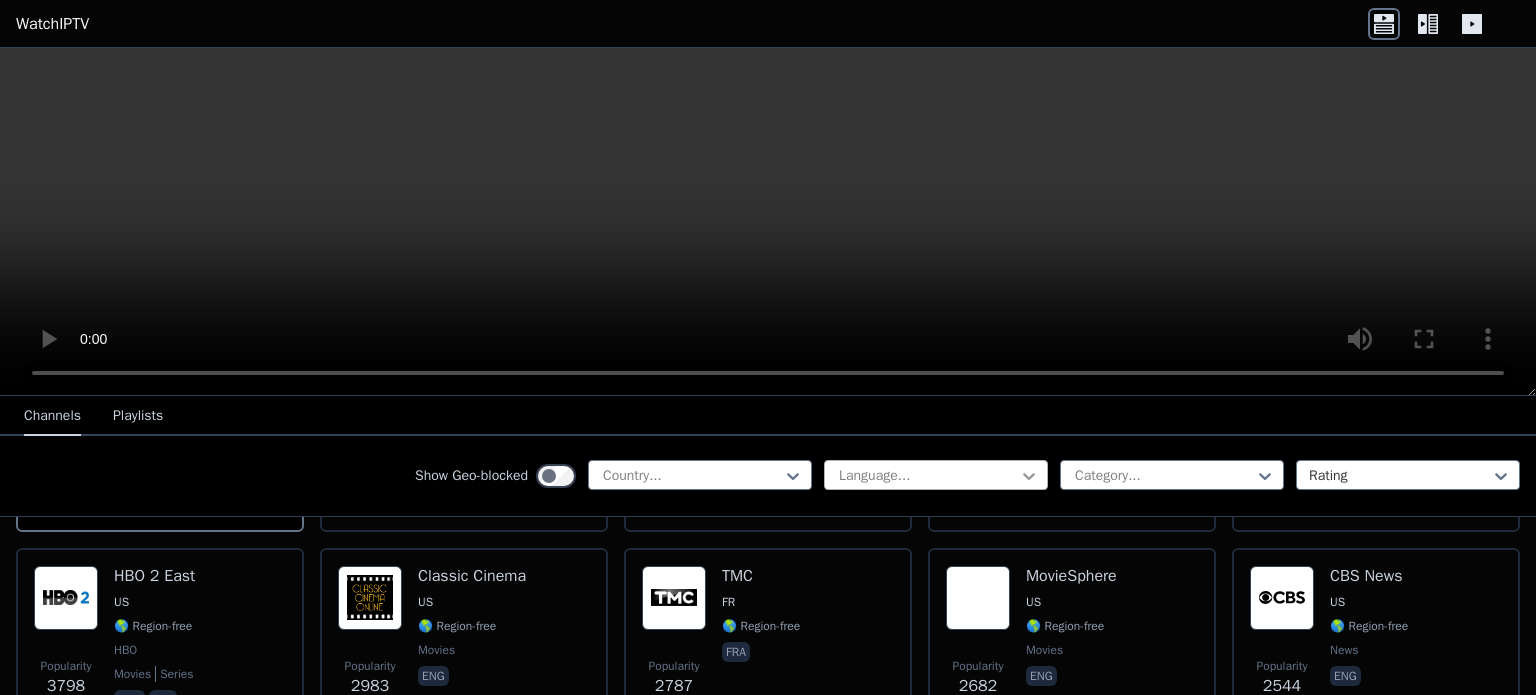 click 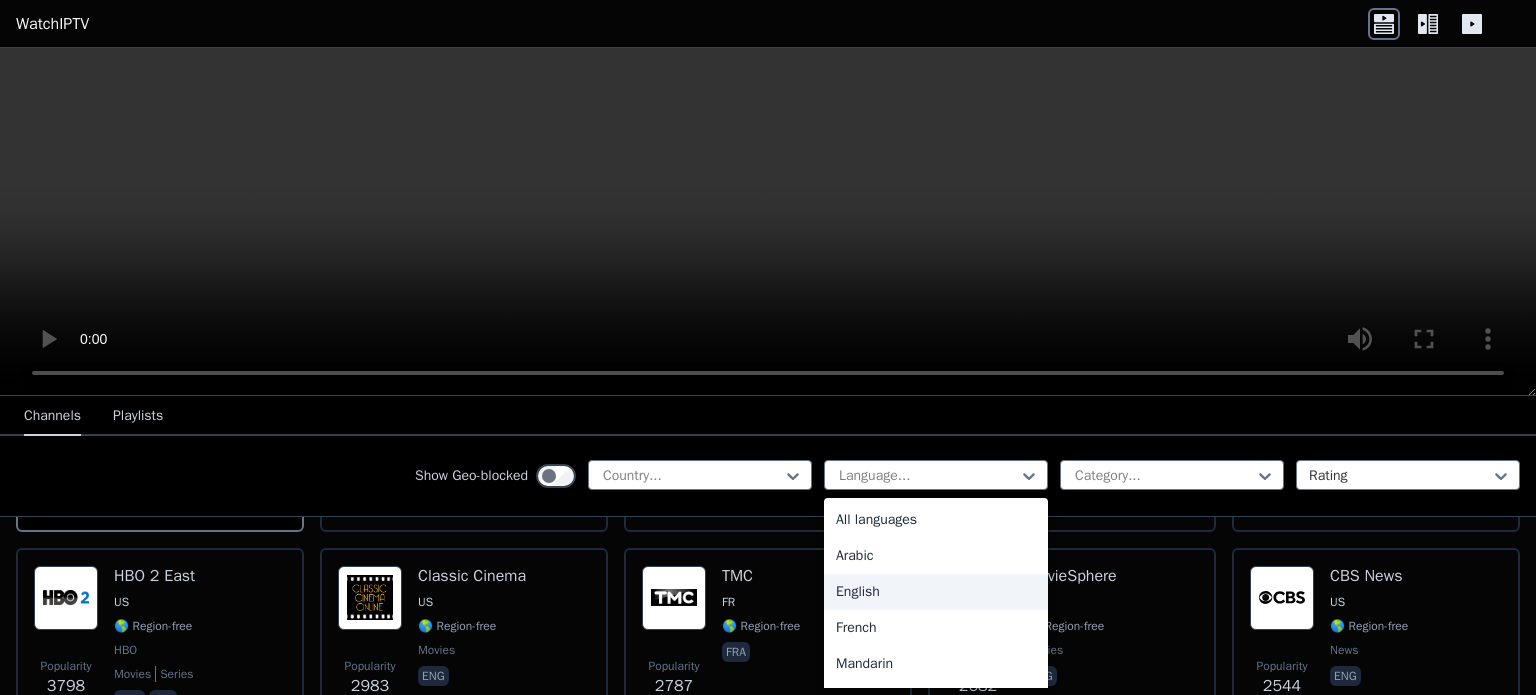 click on "English" at bounding box center [936, 592] 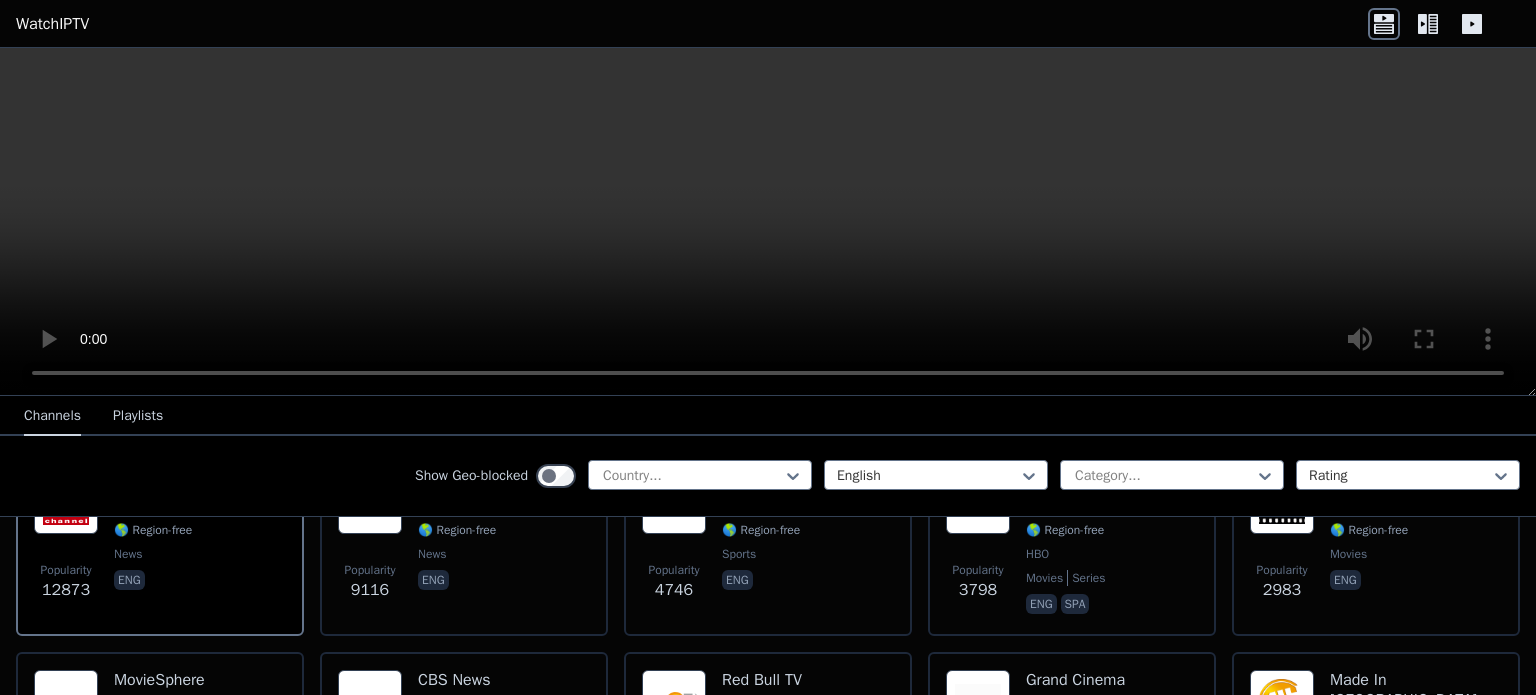 scroll, scrollTop: 200, scrollLeft: 0, axis: vertical 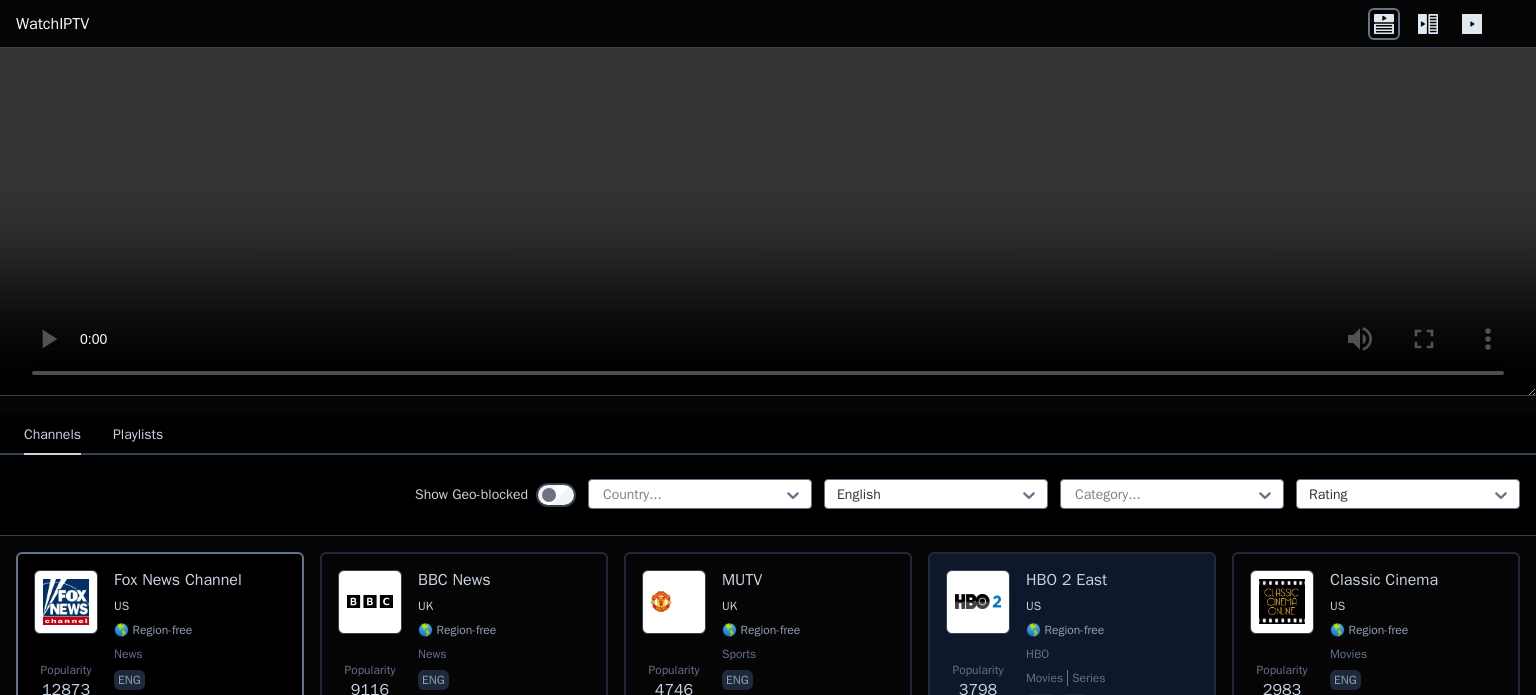 click on "Popularity 3798 HBO 2 East US 🌎 Region-free HBO movies series eng spa" at bounding box center (1072, 644) 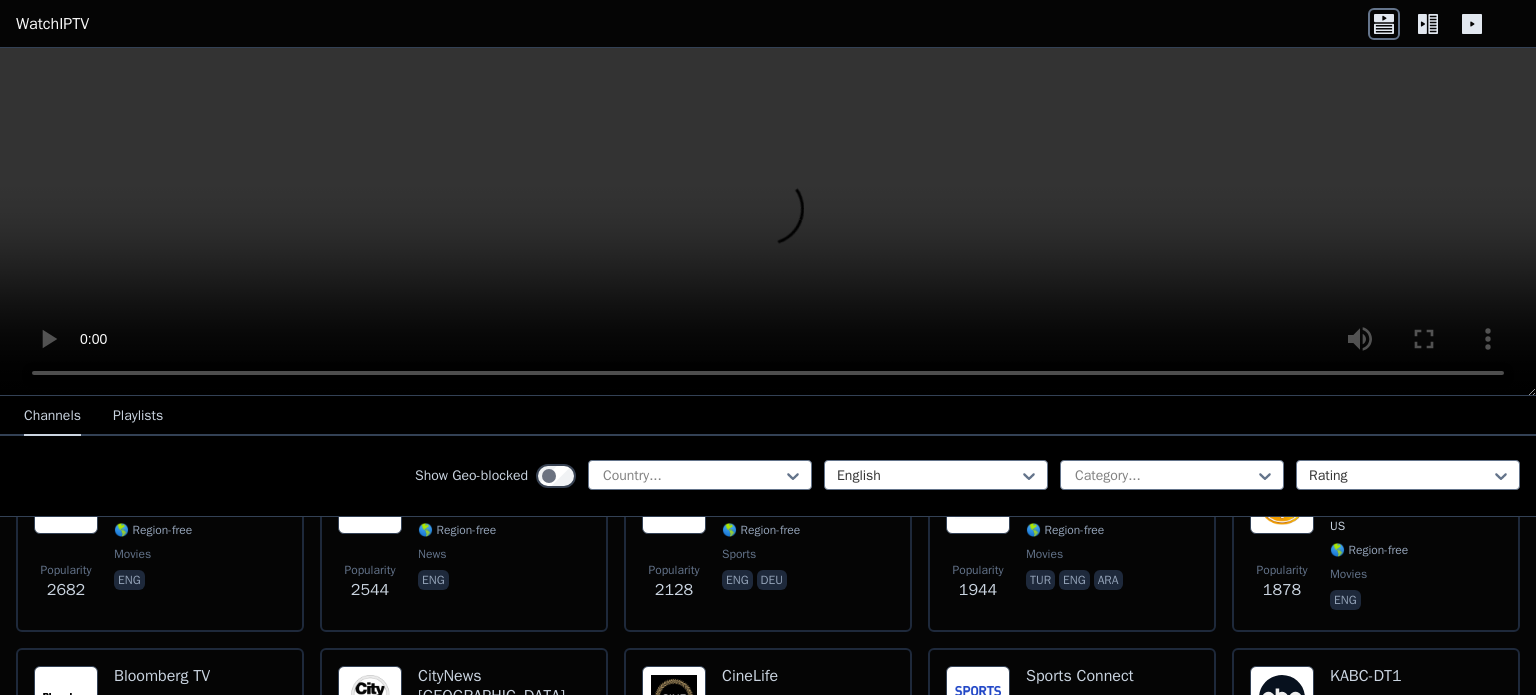 scroll, scrollTop: 600, scrollLeft: 0, axis: vertical 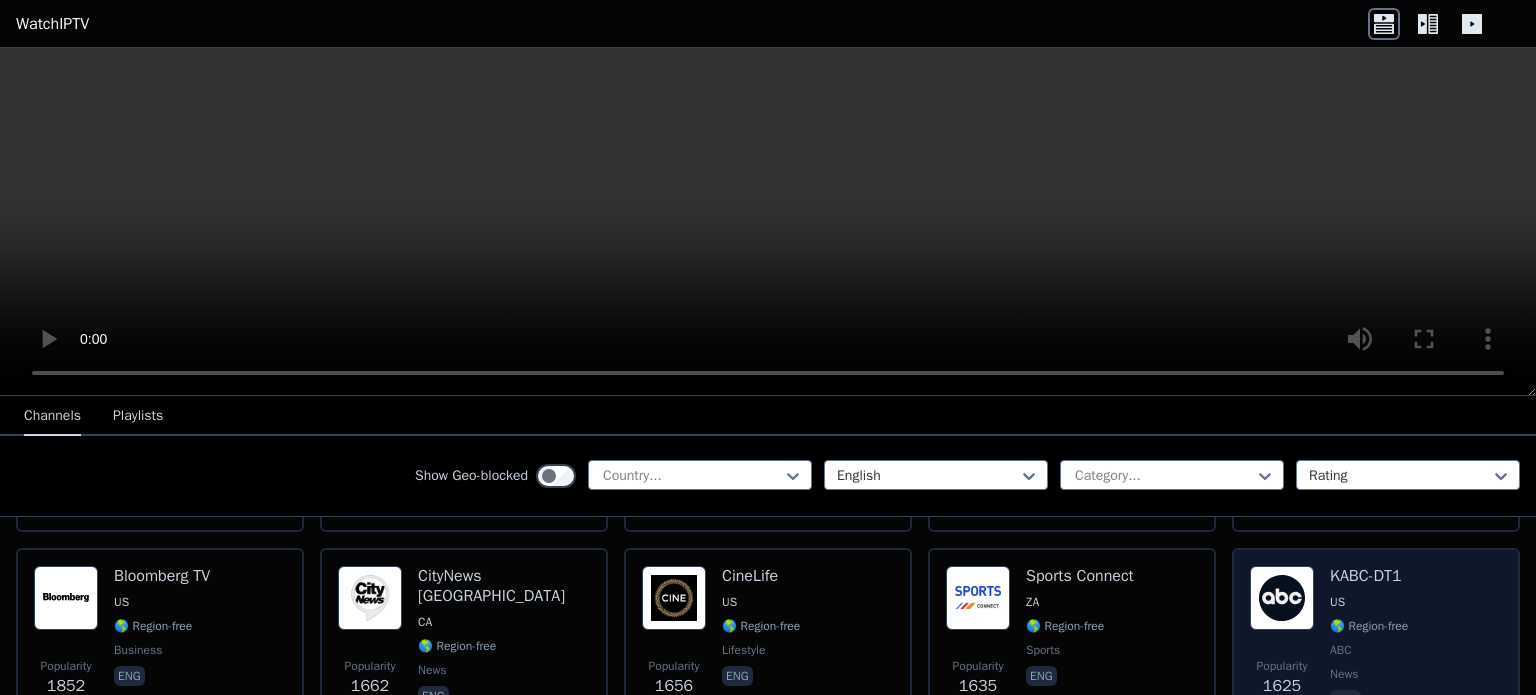 click on "KABC-DT1 US 🌎 Region-free ABC news eng" at bounding box center [1369, 640] 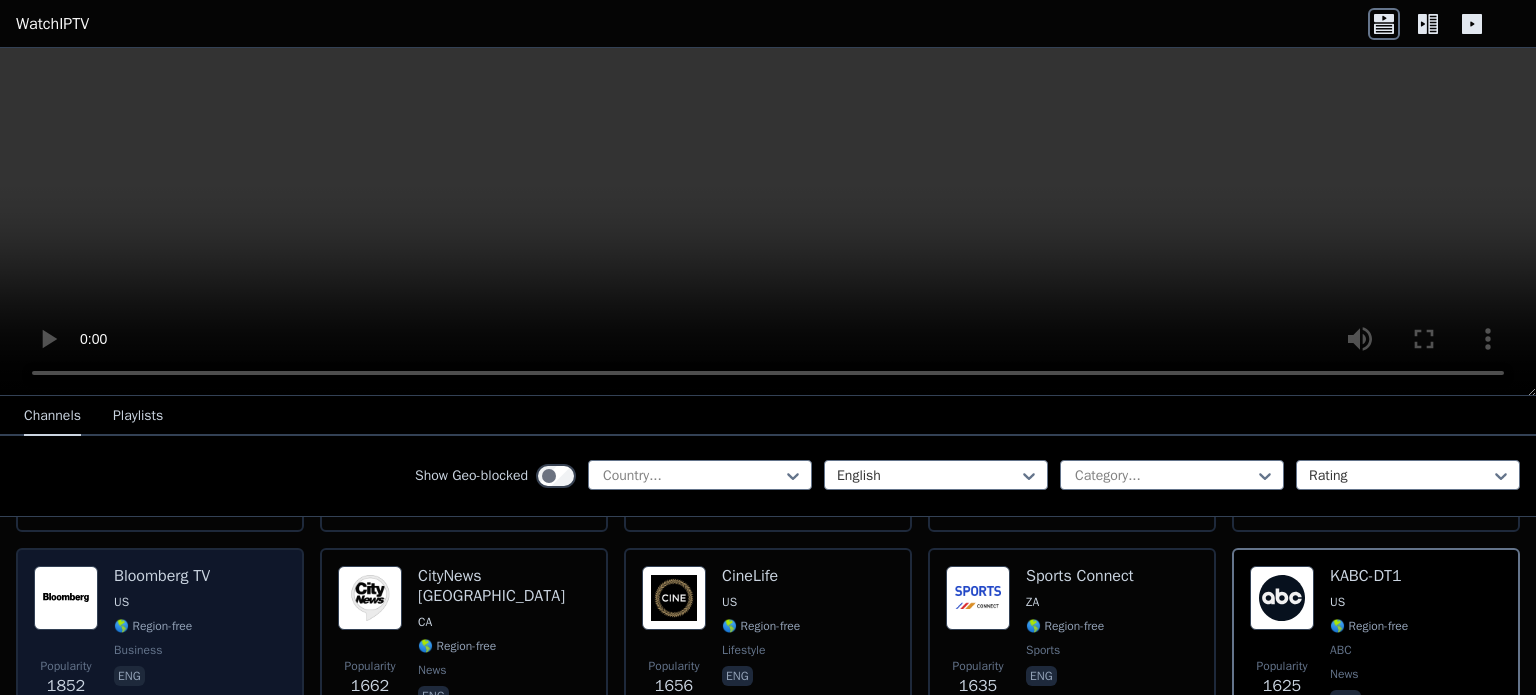 click on "Bloomberg TV" at bounding box center [162, 576] 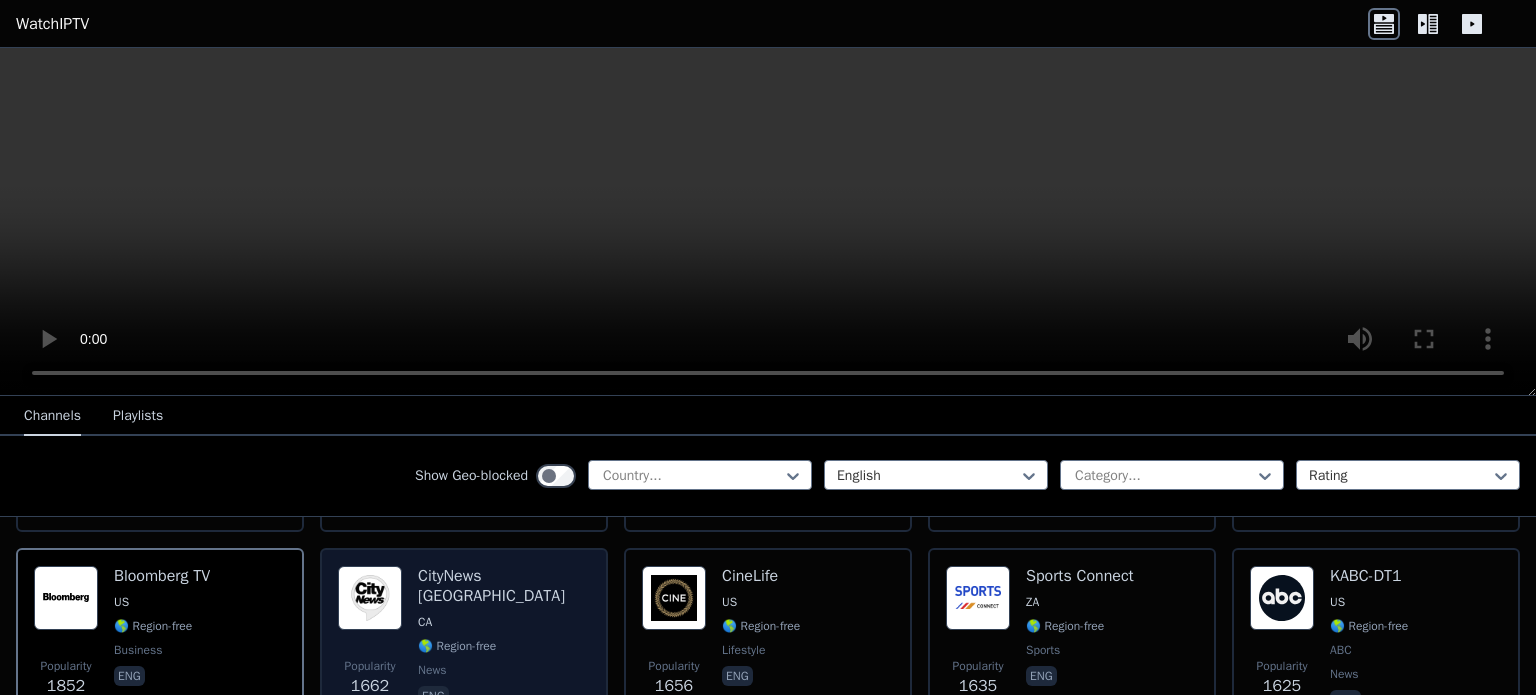 click on "CityNews [GEOGRAPHIC_DATA] [GEOGRAPHIC_DATA] 🌎 Region-free news eng" at bounding box center (504, 640) 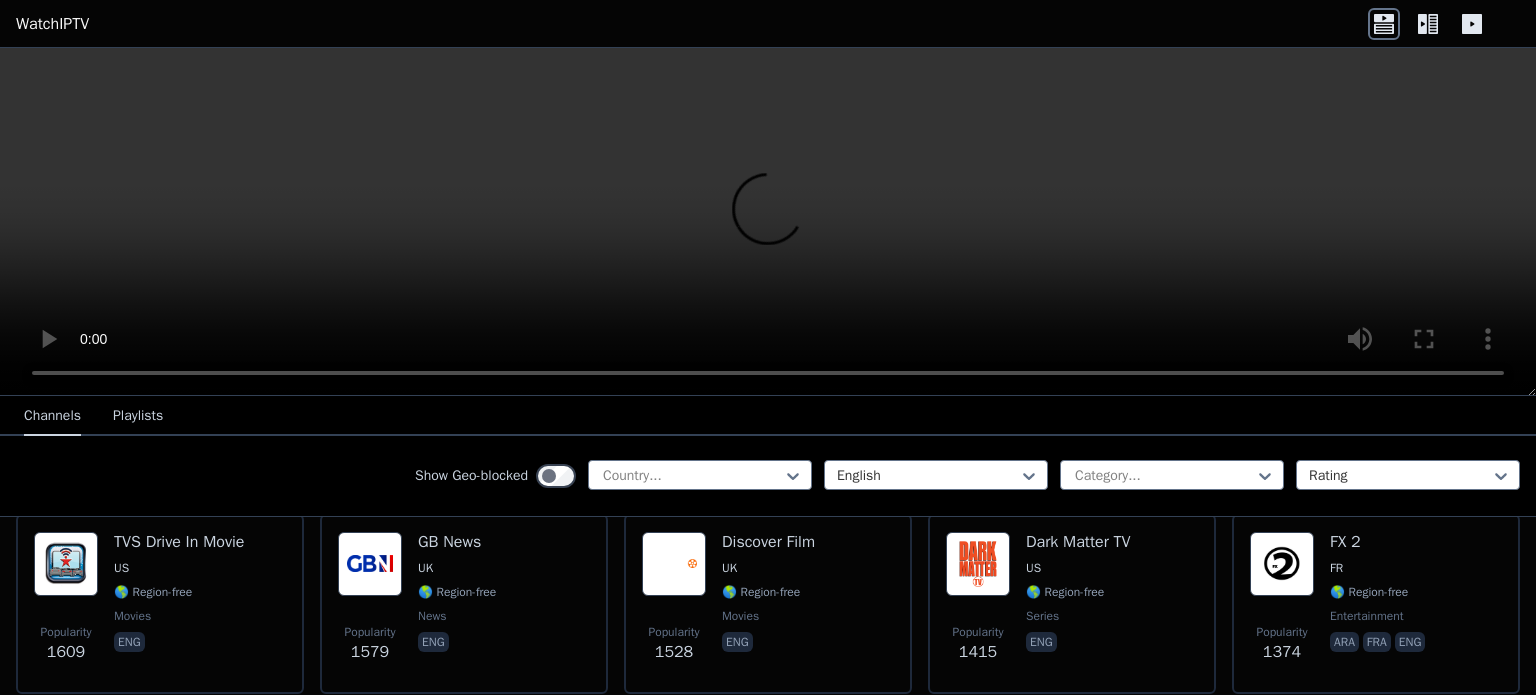 scroll, scrollTop: 800, scrollLeft: 0, axis: vertical 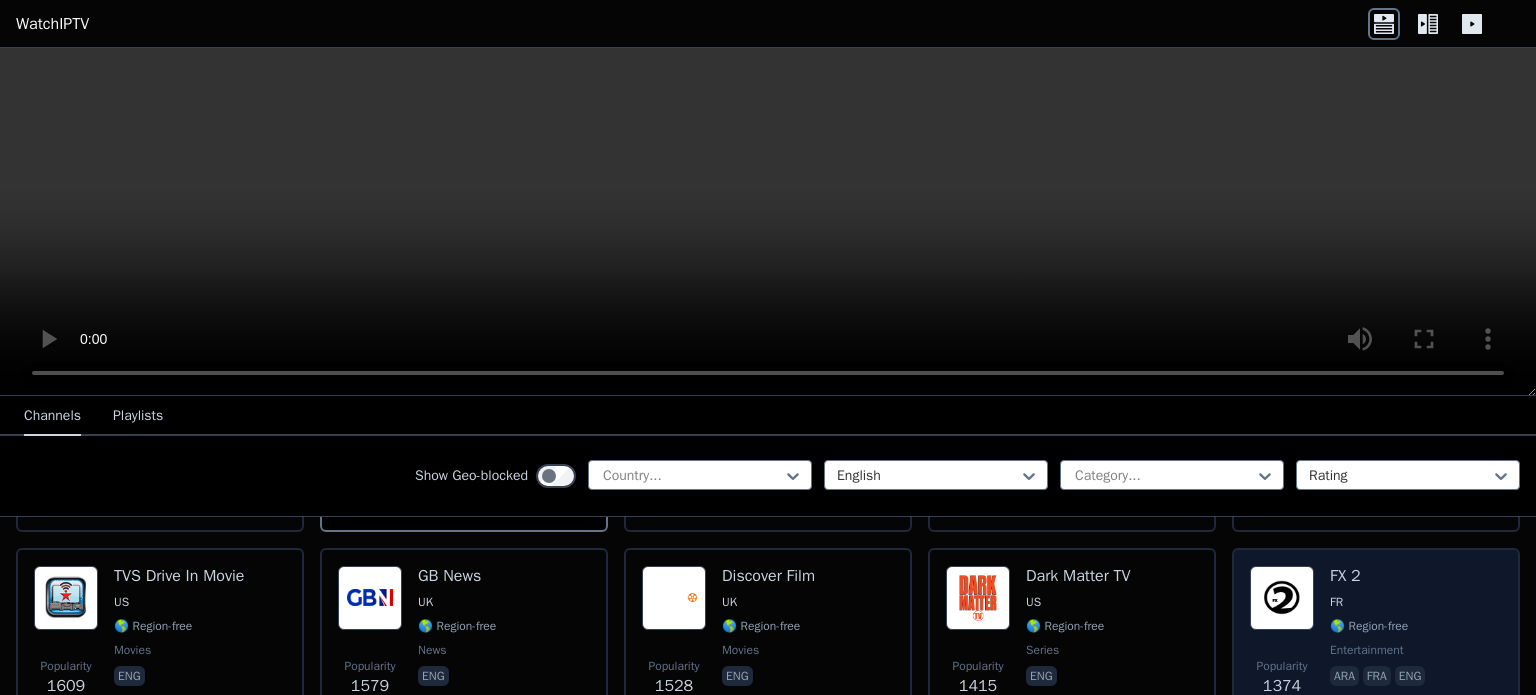 click on "Popularity 1374 FX 2 FR 🌎 Region-free entertainment ara fra eng" at bounding box center (1376, 638) 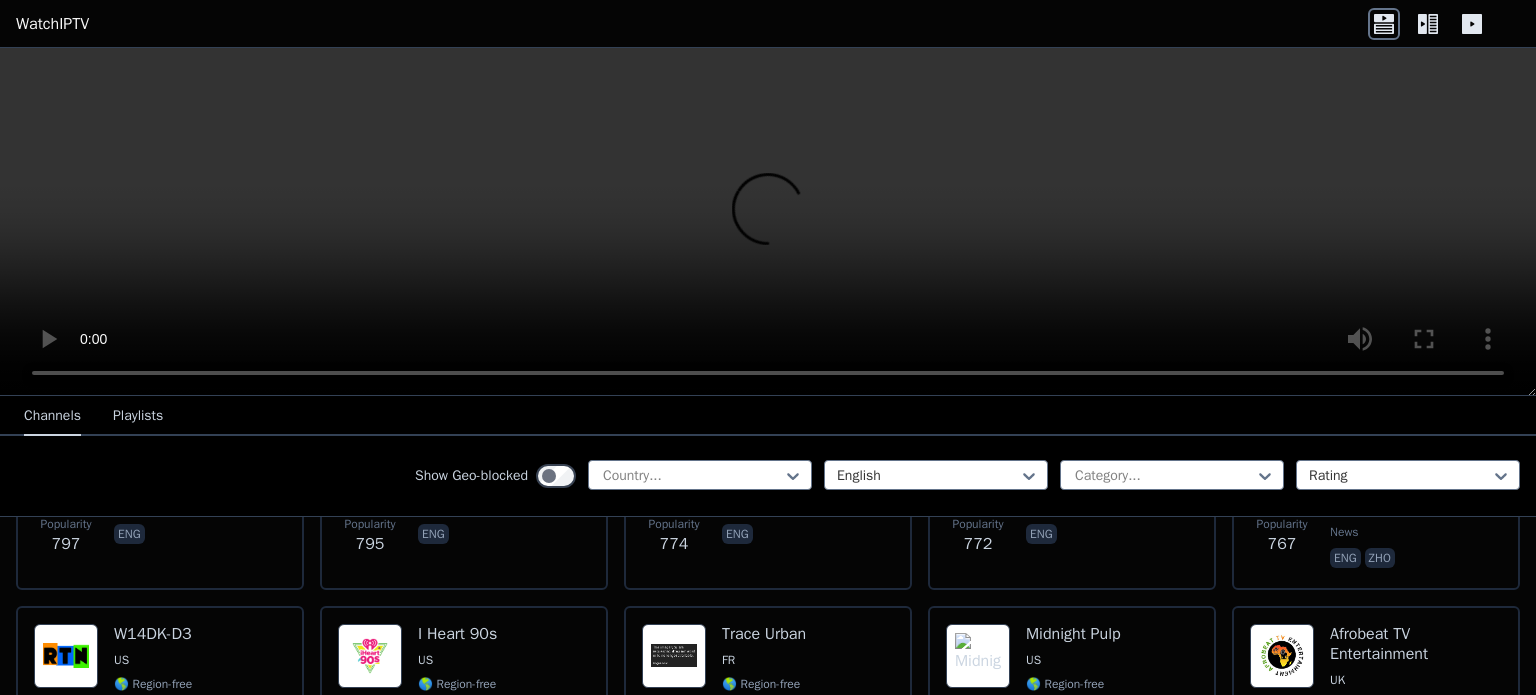 scroll, scrollTop: 1600, scrollLeft: 0, axis: vertical 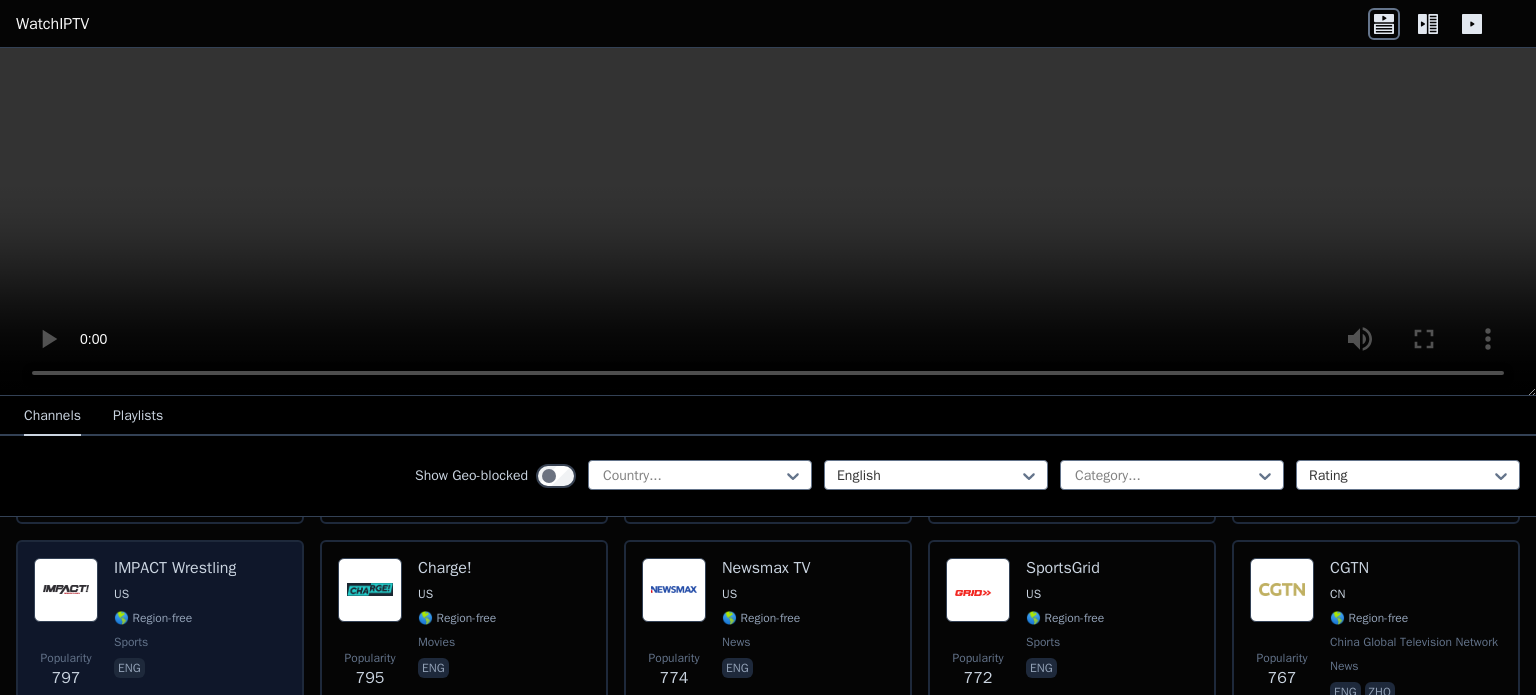 click on "US" at bounding box center (175, 594) 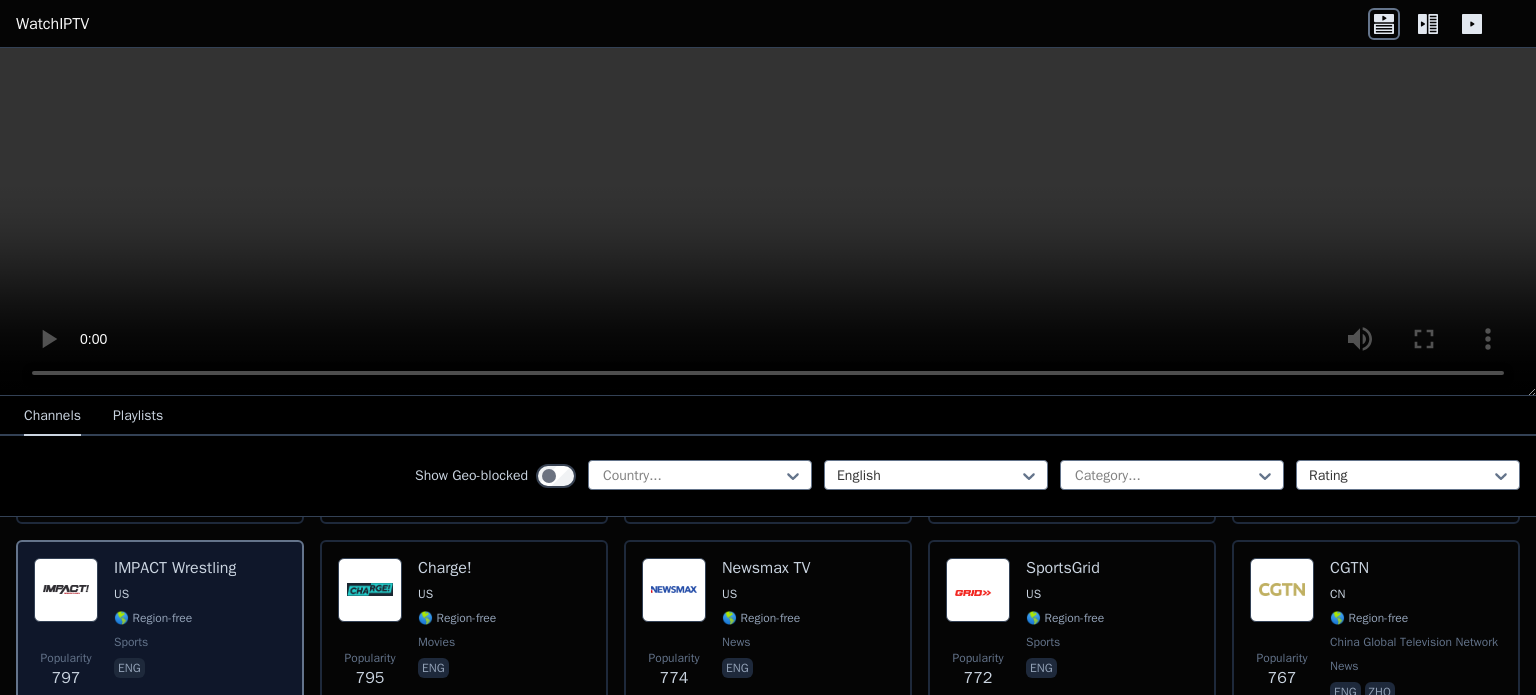 click on "US" at bounding box center [175, 594] 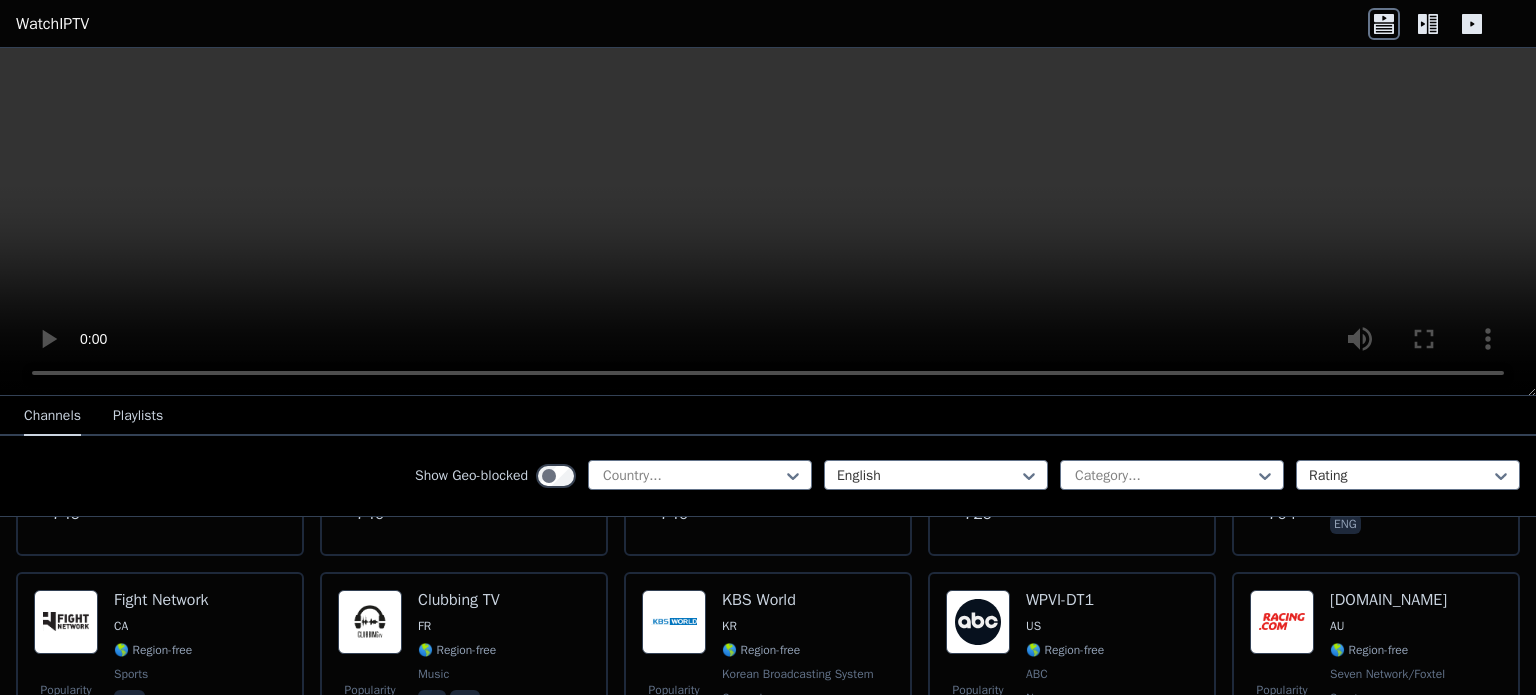 scroll, scrollTop: 2000, scrollLeft: 0, axis: vertical 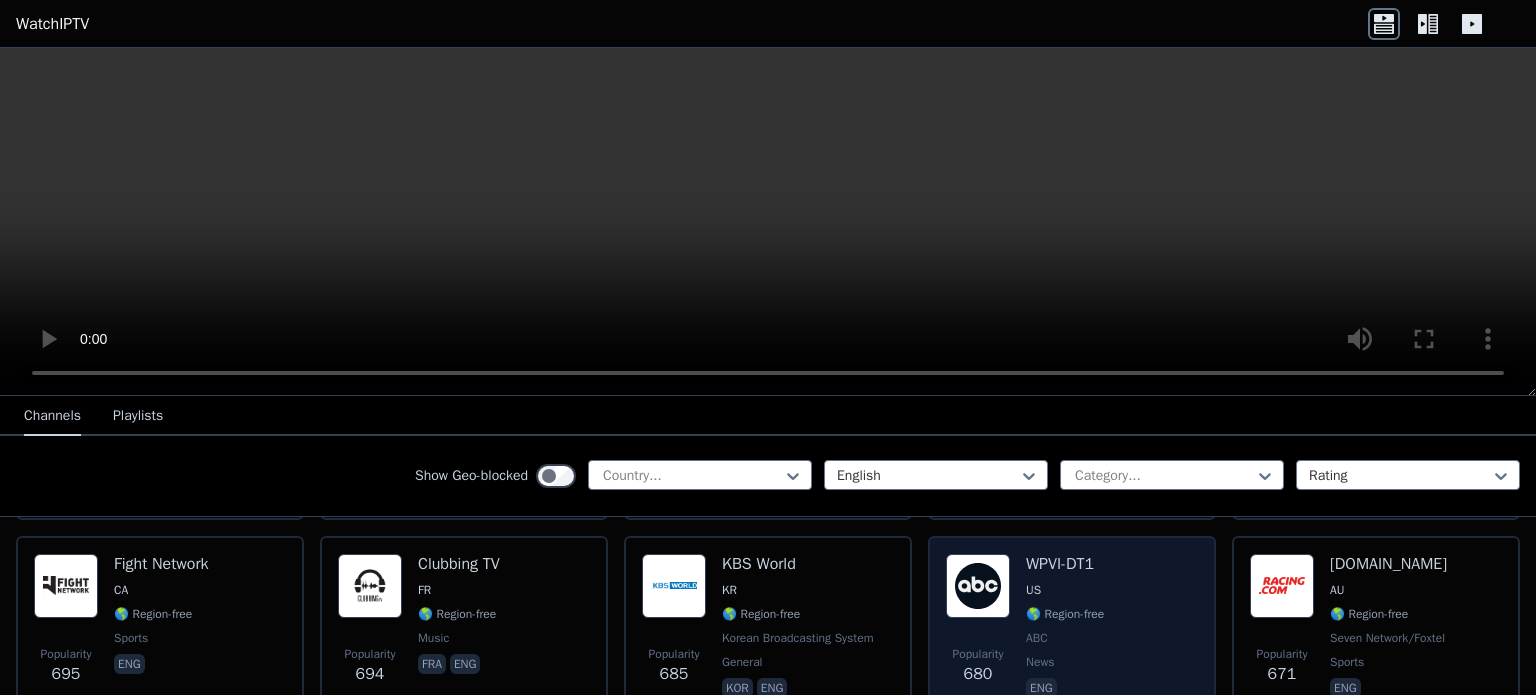 click on "Popularity 680 WPVI-DT1 US 🌎 Region-free ABC news eng" at bounding box center [1072, 628] 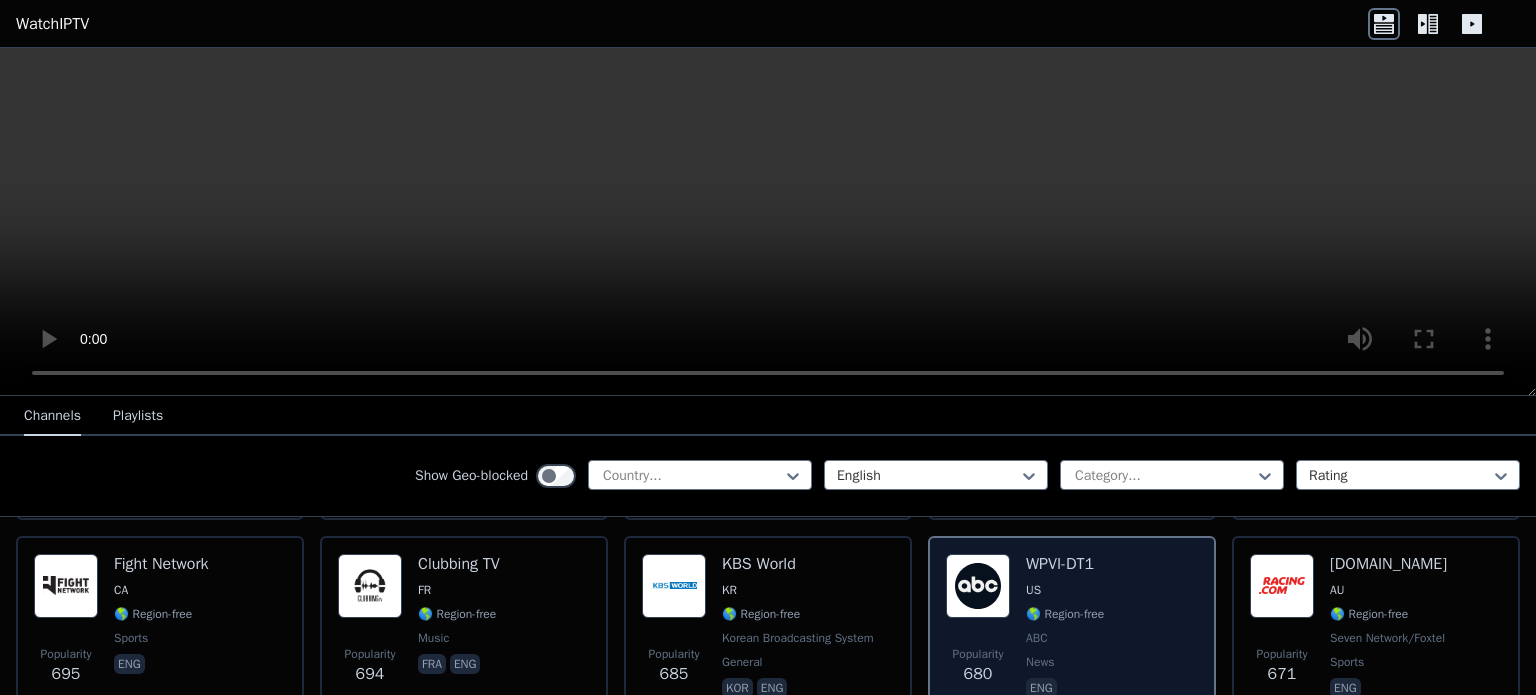 click on "Popularity 680 WPVI-DT1 US 🌎 Region-free ABC news eng" at bounding box center (1072, 628) 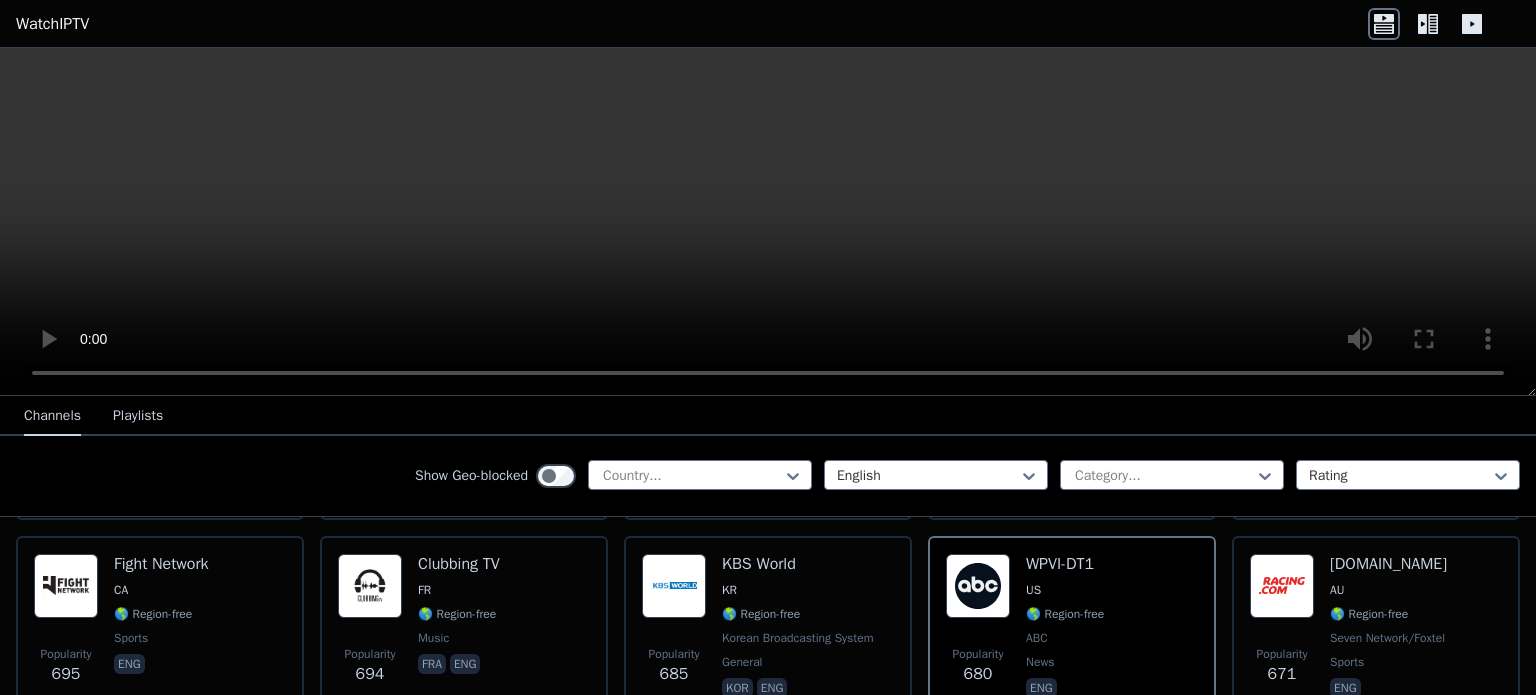 click on "Playlists" at bounding box center (138, 417) 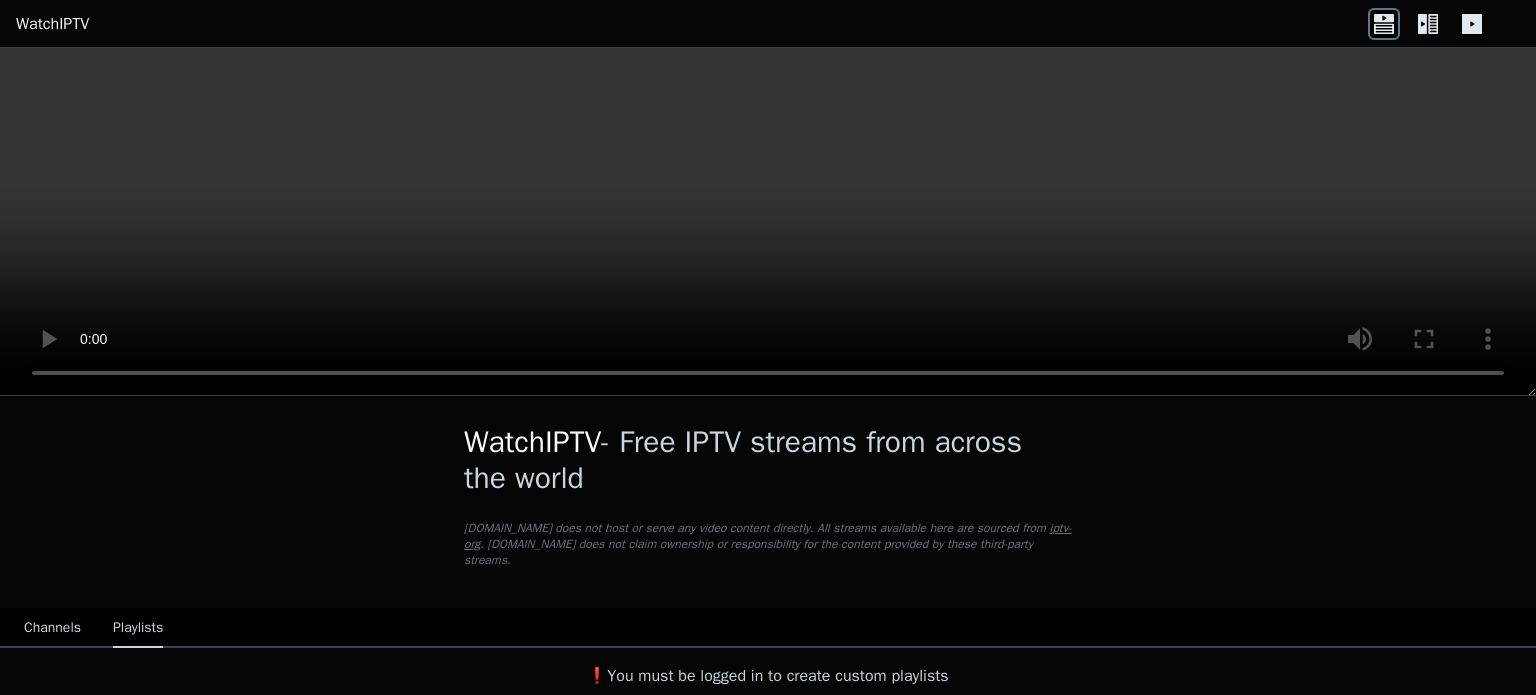 scroll, scrollTop: 0, scrollLeft: 0, axis: both 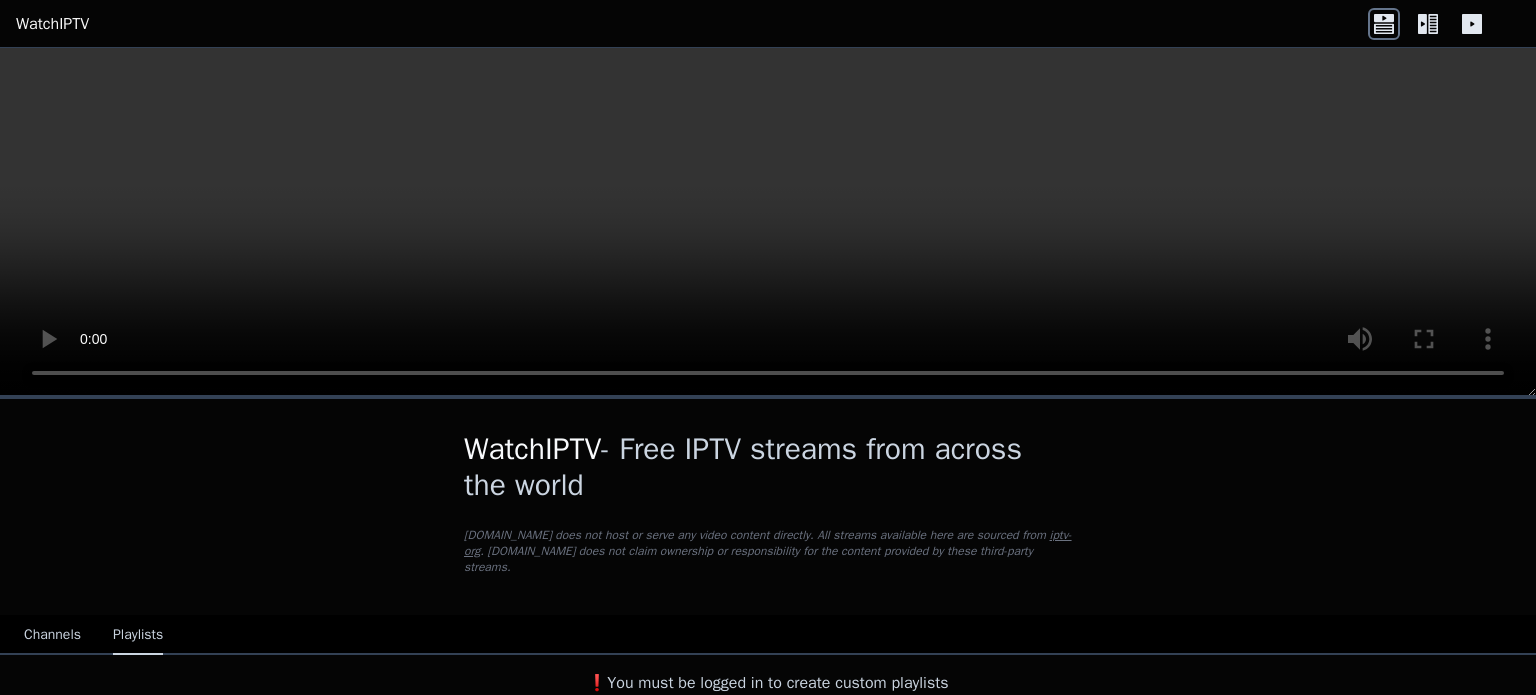 click on "Channels" at bounding box center [52, 636] 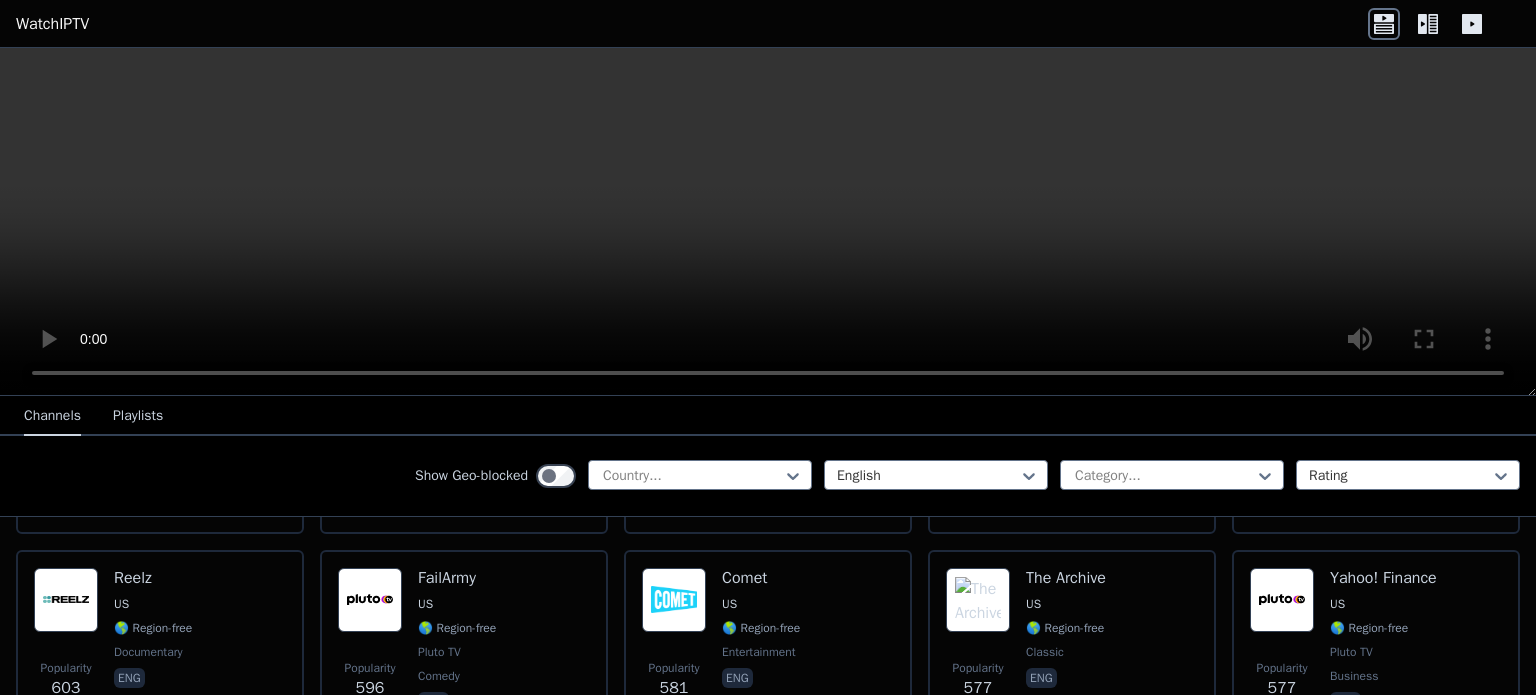 scroll, scrollTop: 2400, scrollLeft: 0, axis: vertical 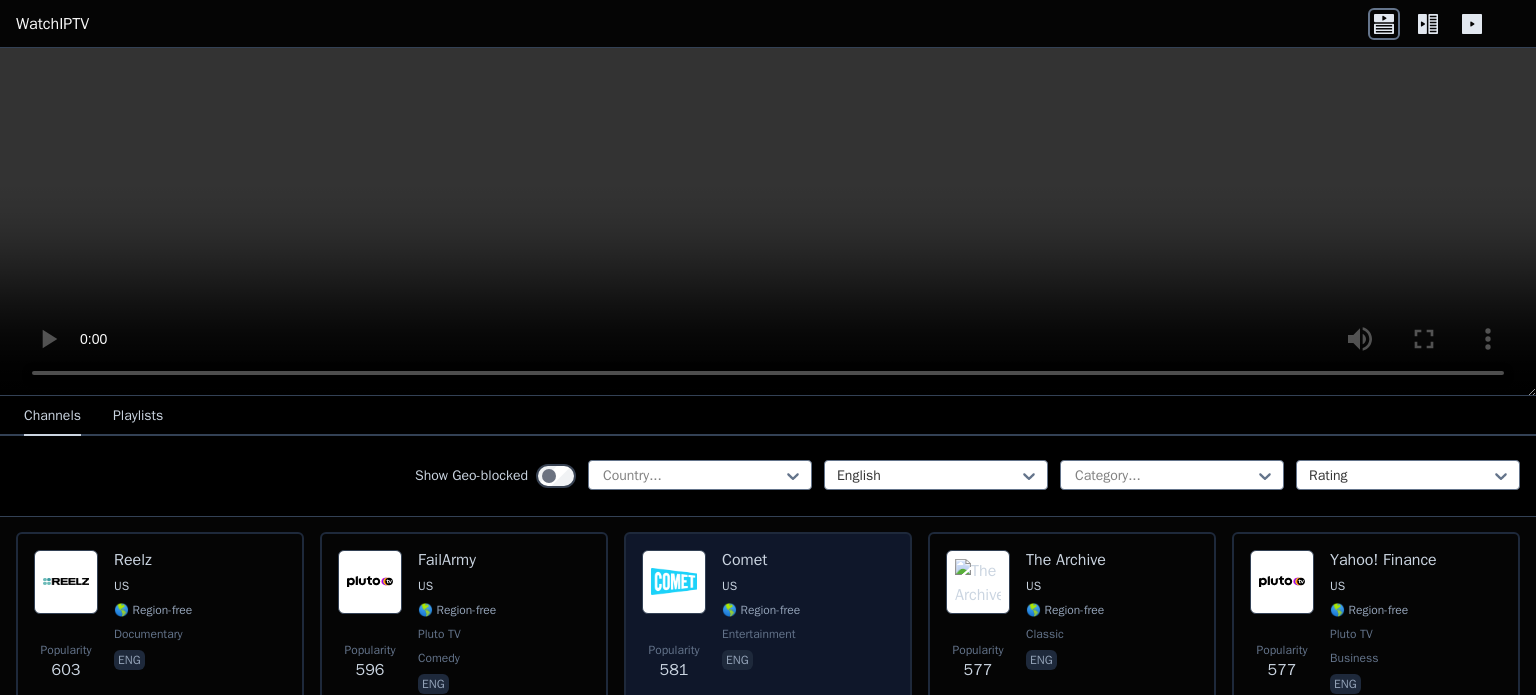 click on "Popularity 581 Comet US 🌎 Region-free entertainment eng" at bounding box center (768, 624) 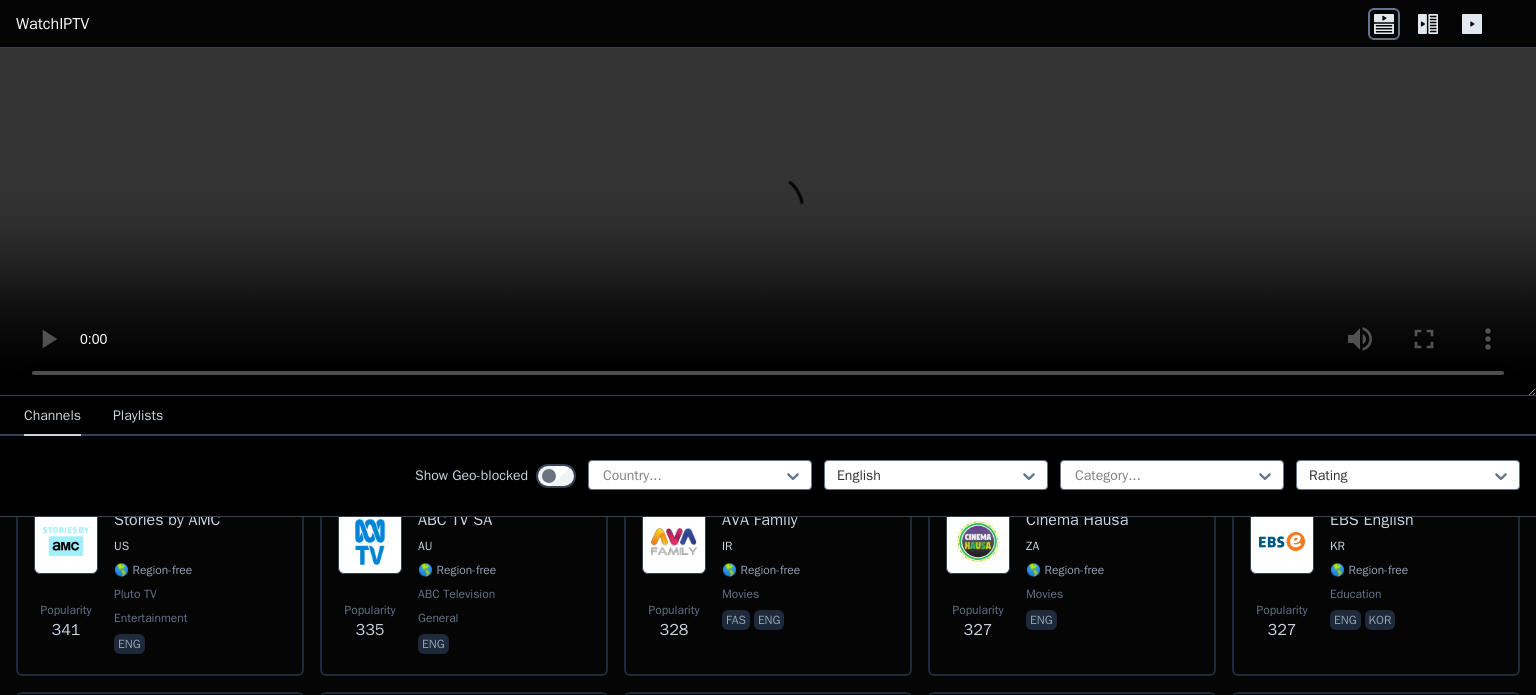 scroll, scrollTop: 4500, scrollLeft: 0, axis: vertical 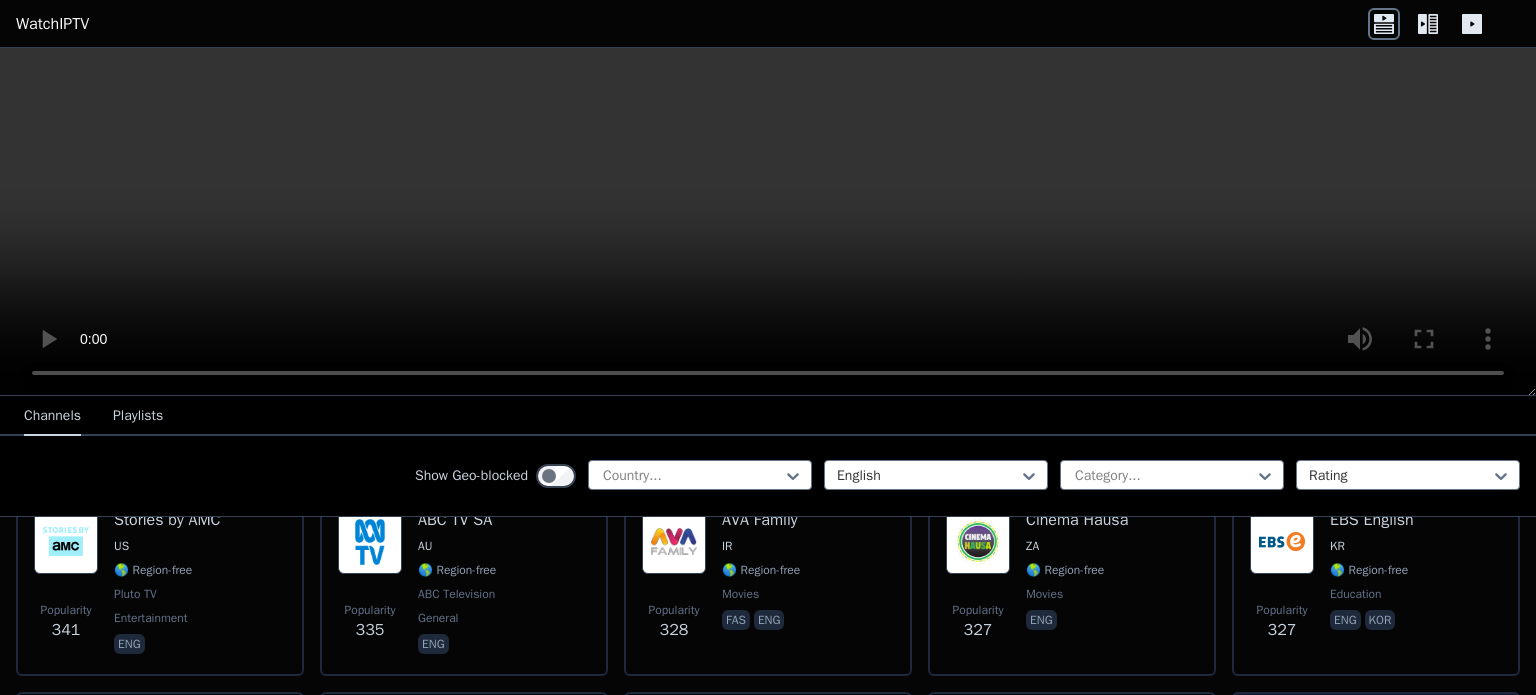 click on "Popularity 297 TV Land Sitcoms US 🌎 Region-free Pluto TV comedy eng" at bounding box center (1376, 784) 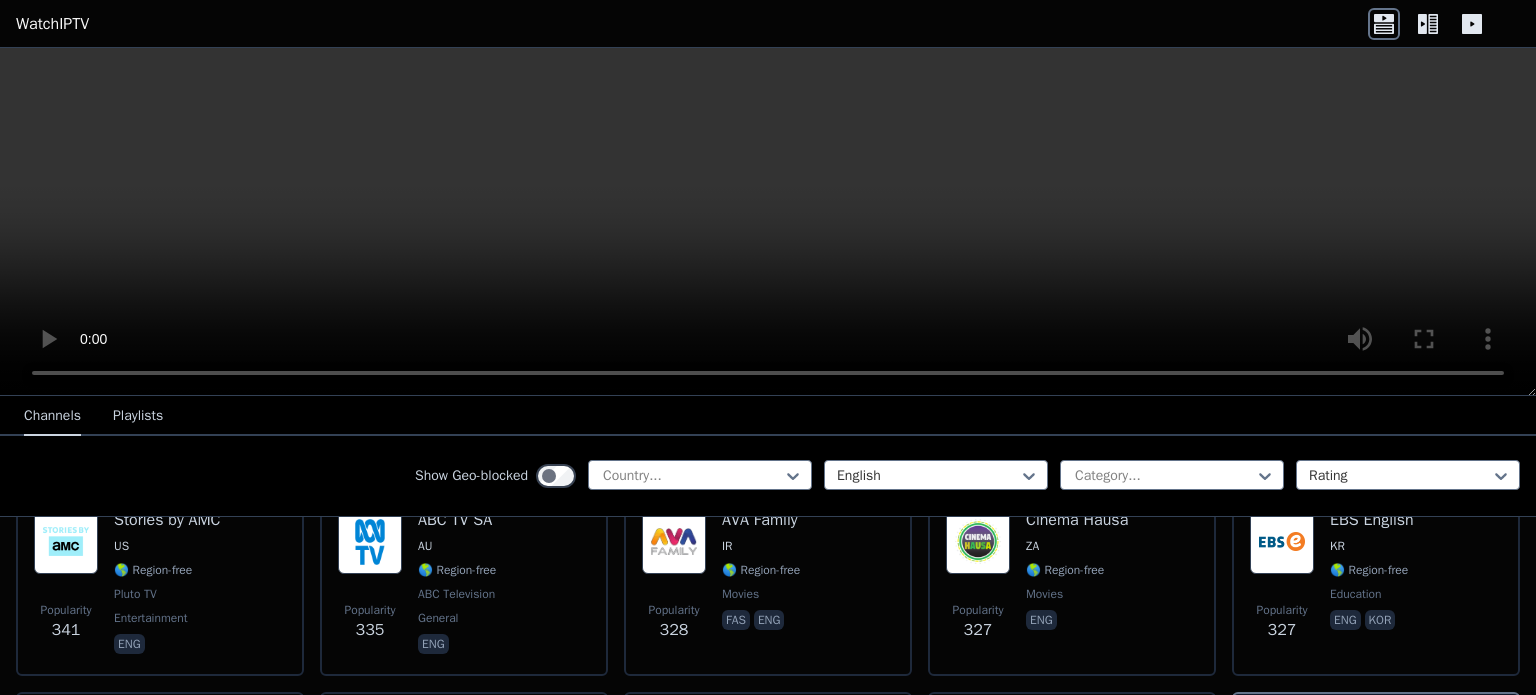 click on "TV Land Sitcoms" at bounding box center [1388, 720] 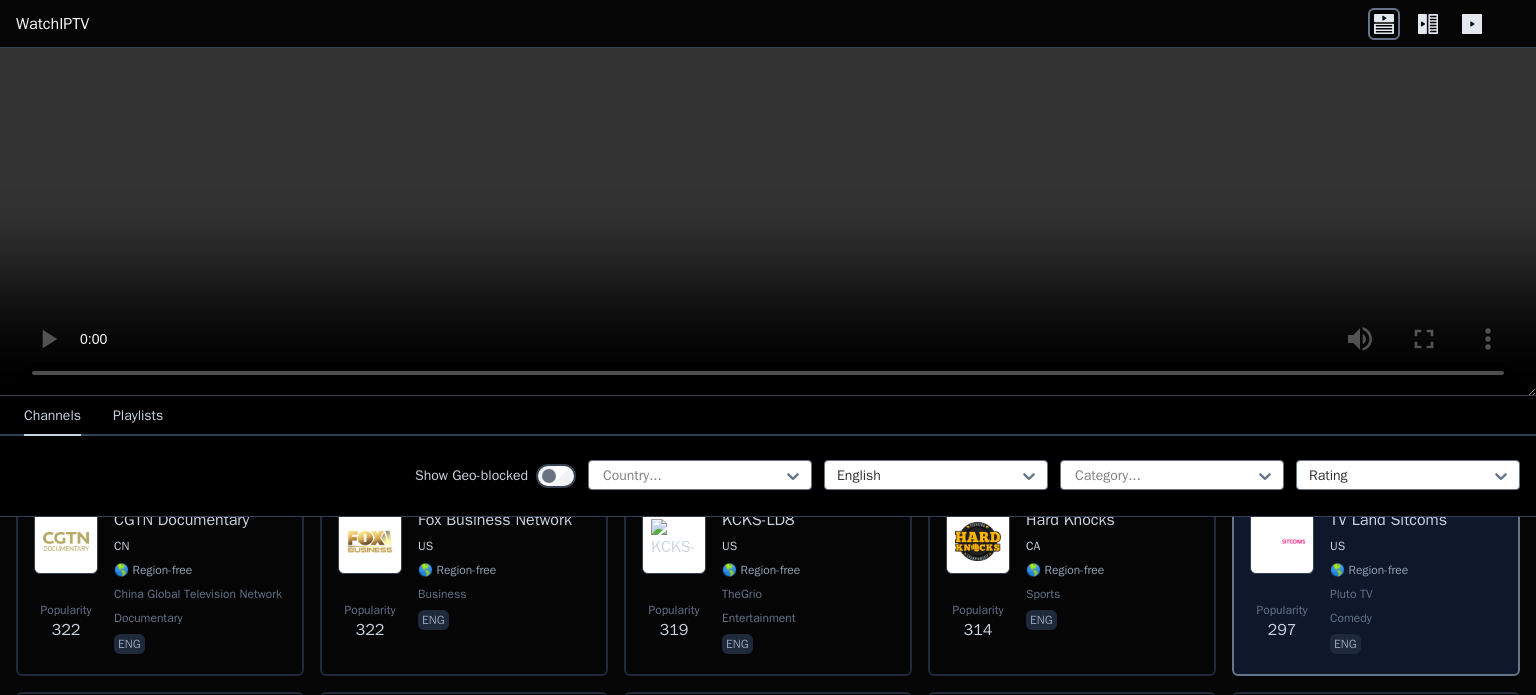 scroll, scrollTop: 4600, scrollLeft: 0, axis: vertical 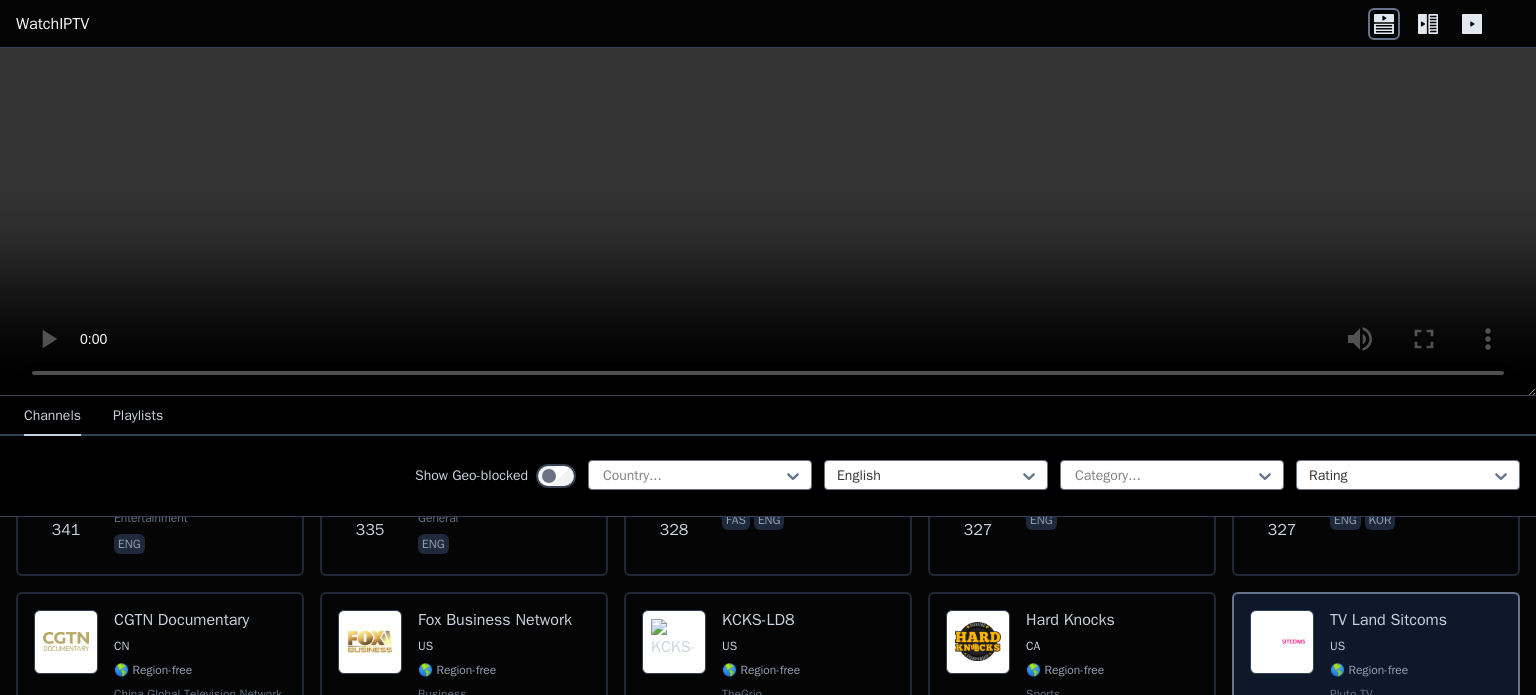 click on "🌎 Region-free" at bounding box center [1369, 670] 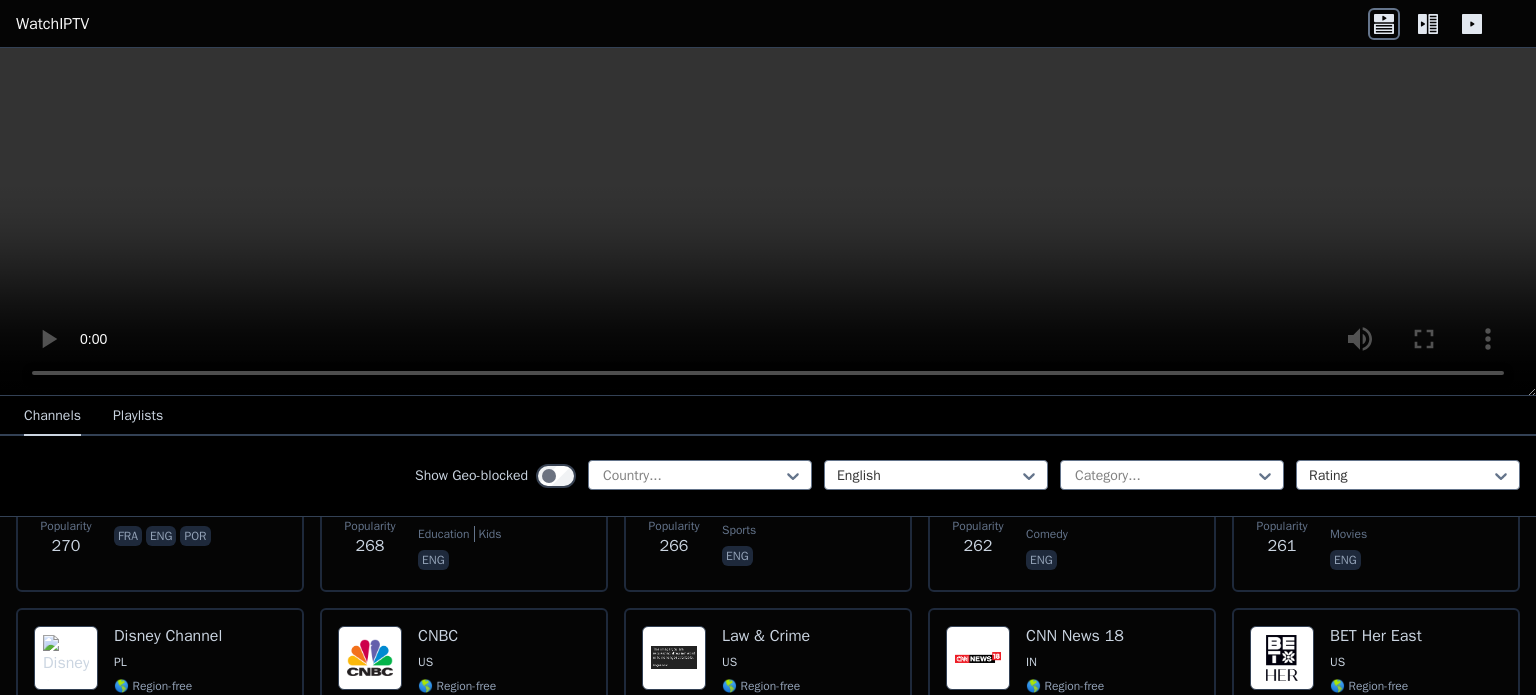 scroll, scrollTop: 5400, scrollLeft: 0, axis: vertical 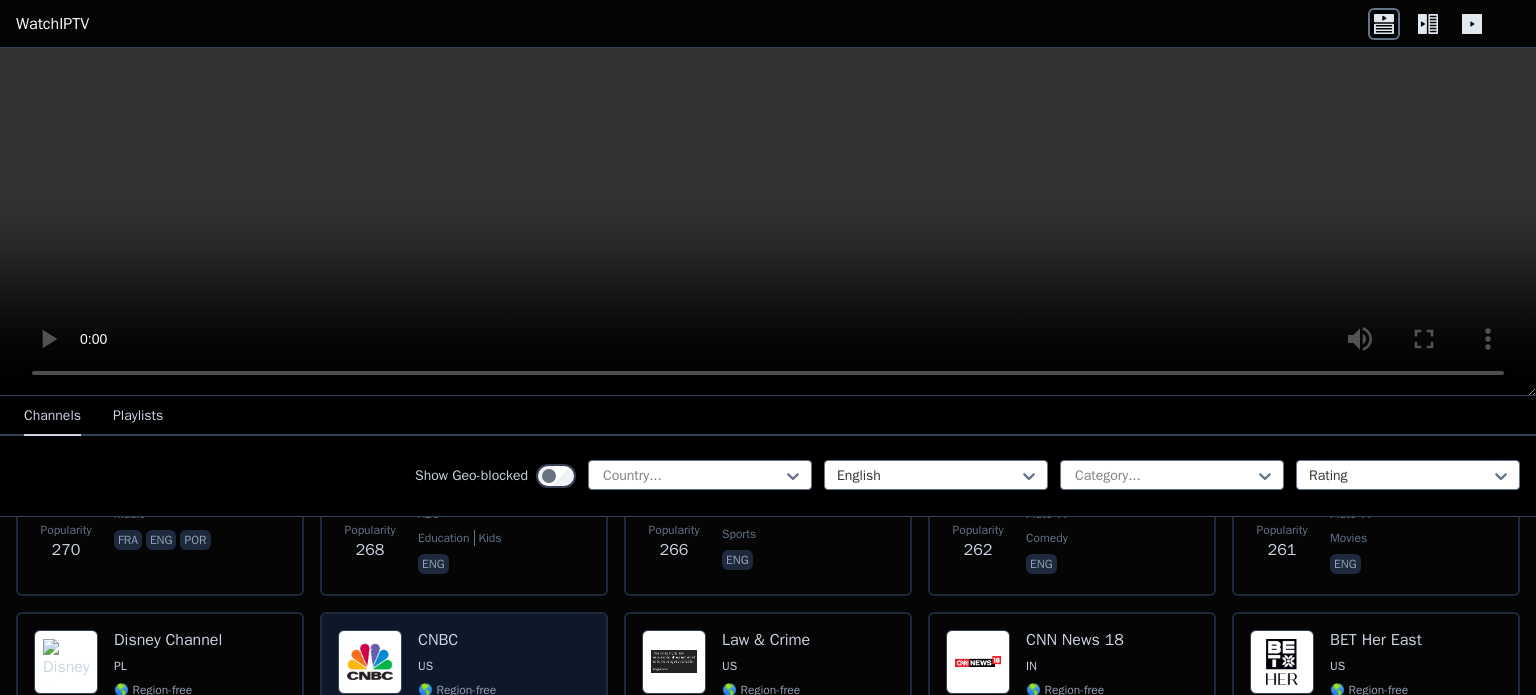 click on "CNBC US 🌎 Region-free business eng" at bounding box center [457, 702] 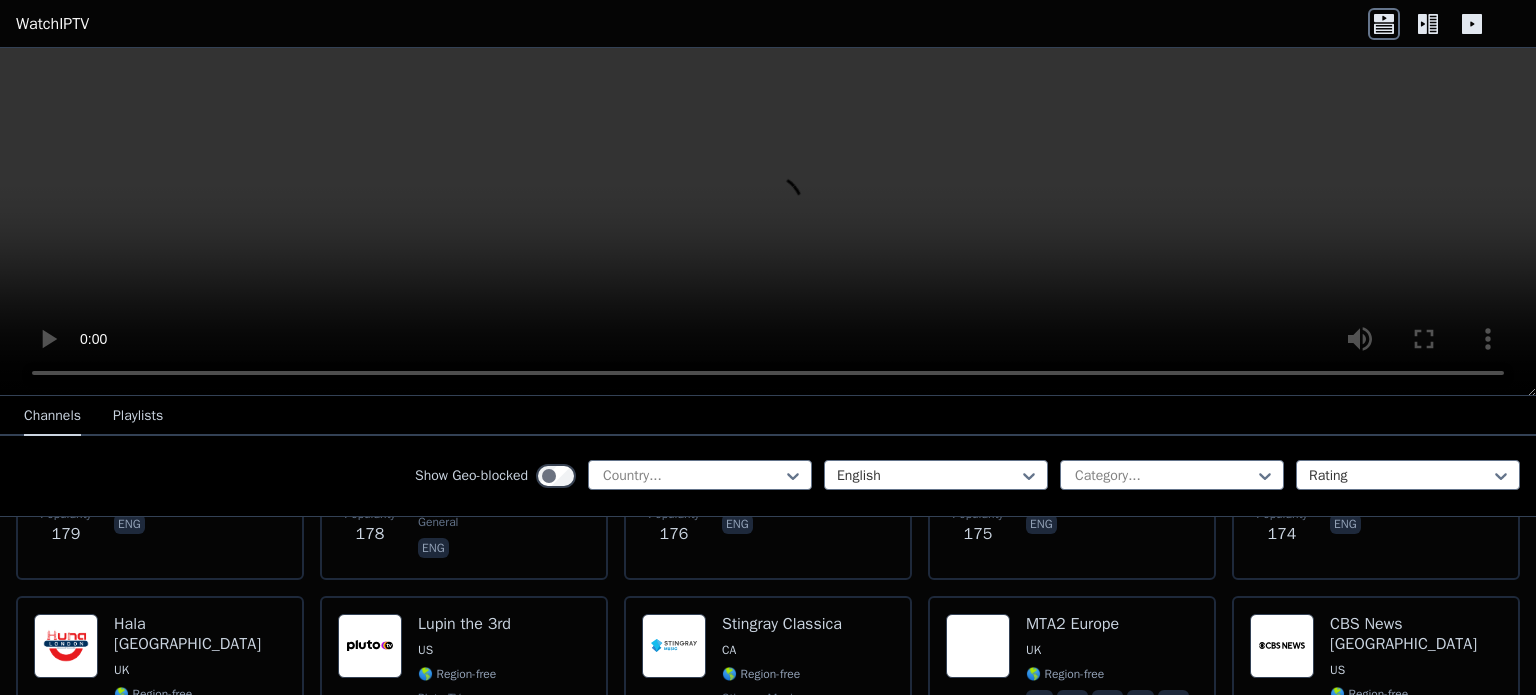 scroll, scrollTop: 7100, scrollLeft: 0, axis: vertical 